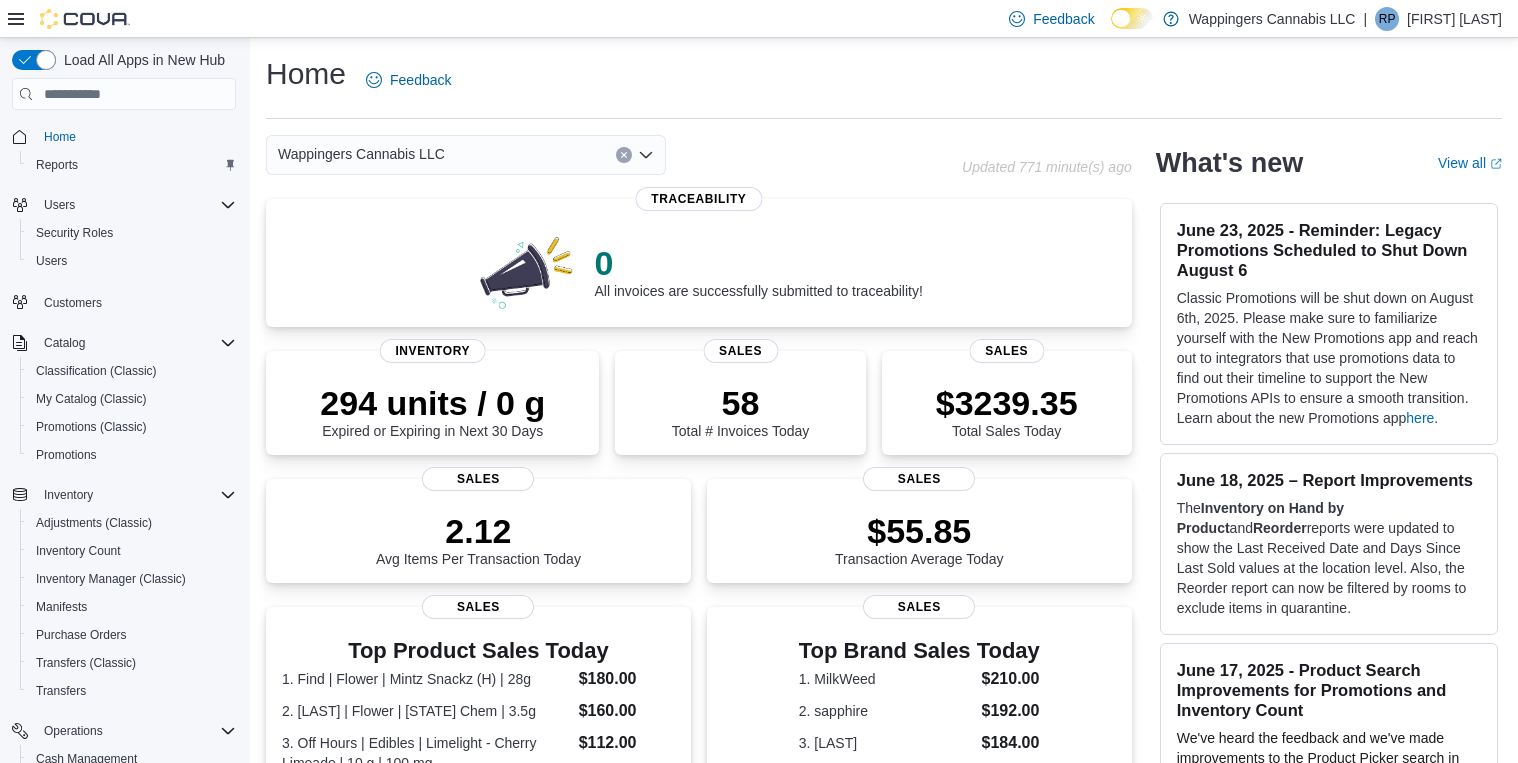 scroll, scrollTop: 0, scrollLeft: 0, axis: both 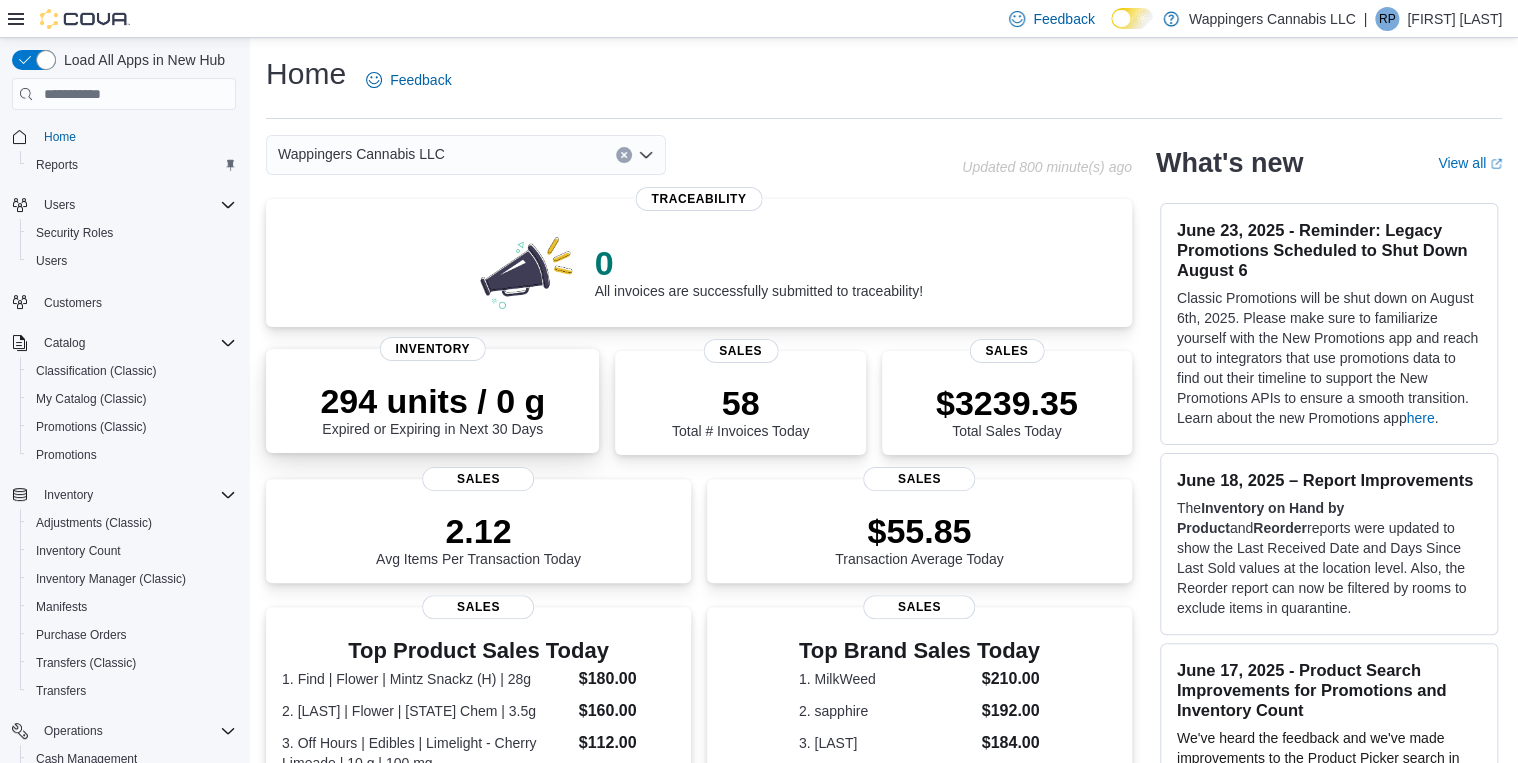 click on "294 units / 0 g Expired or Expiring in Next 30 Days" at bounding box center (432, 409) 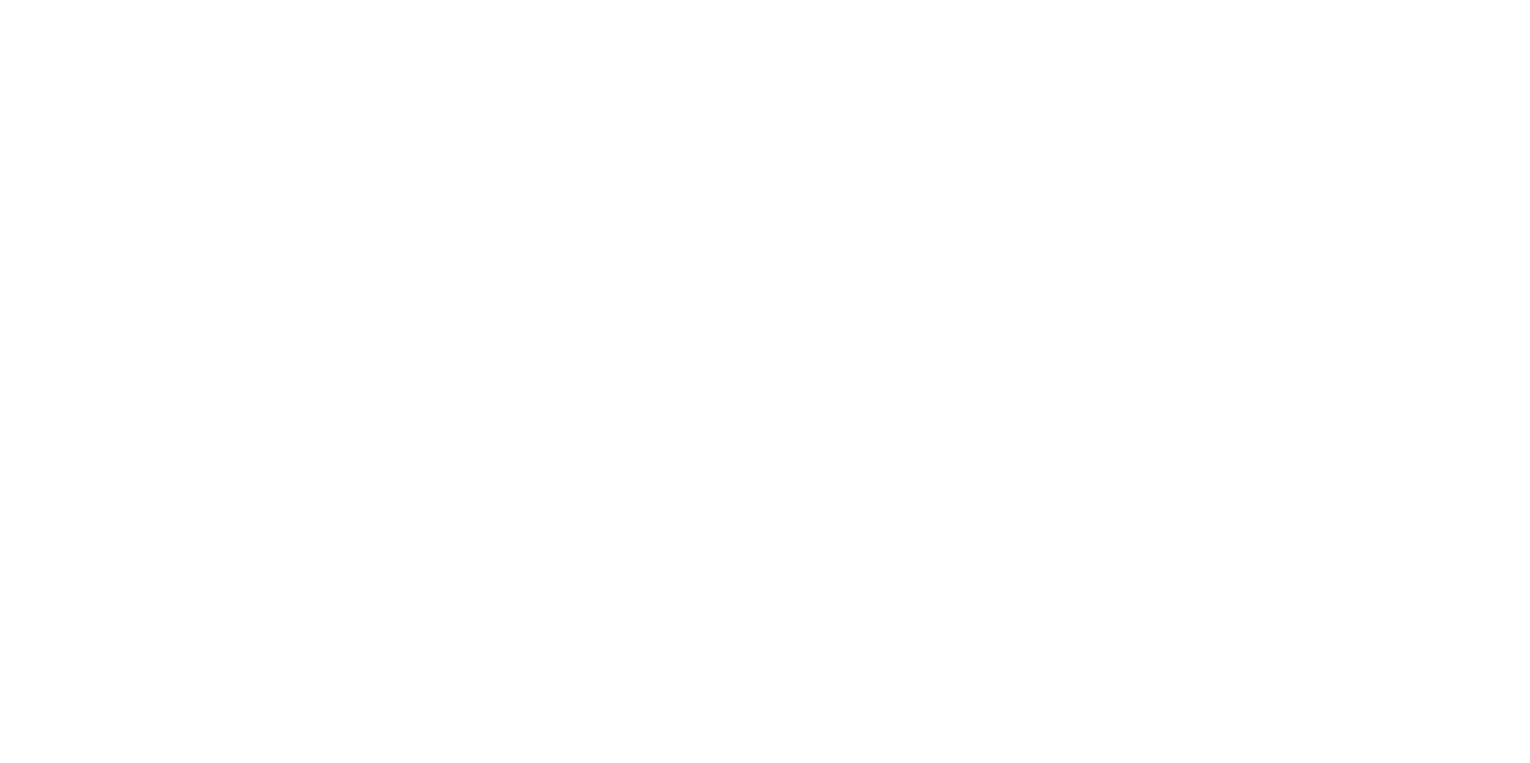 scroll, scrollTop: 0, scrollLeft: 0, axis: both 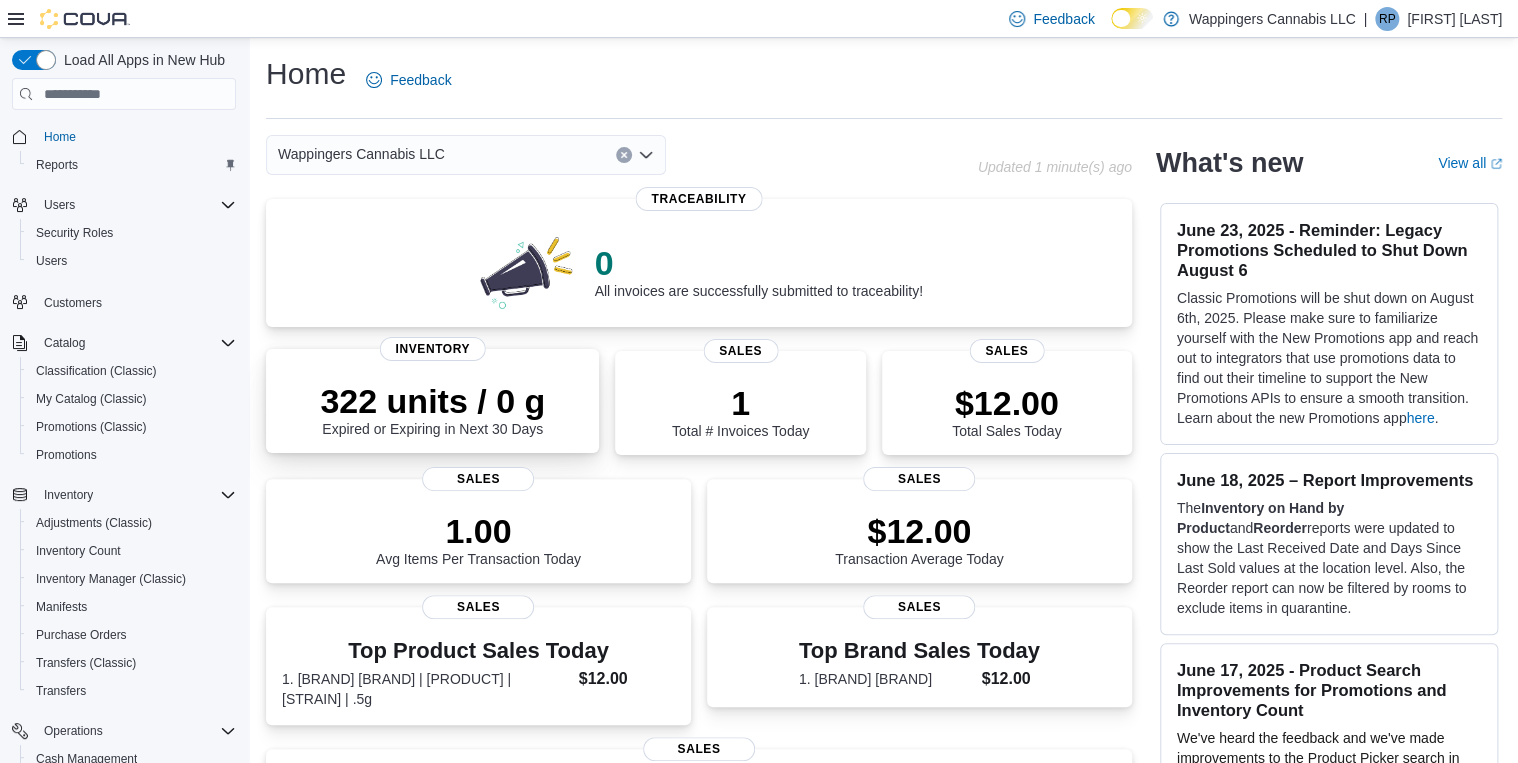 click on "322 units / 0 g Expired or Expiring in Next 30 Days" at bounding box center (432, 409) 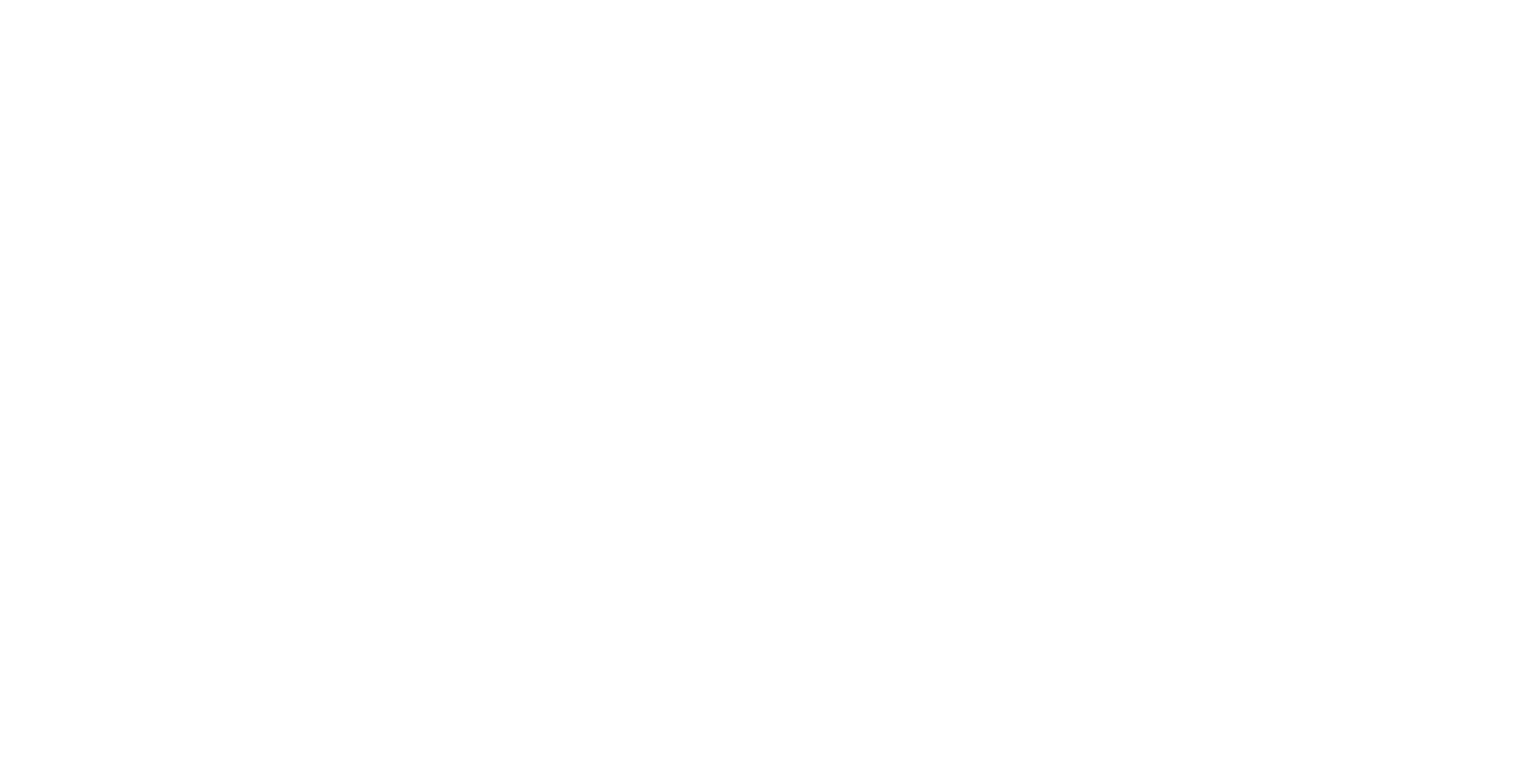 scroll, scrollTop: 0, scrollLeft: 0, axis: both 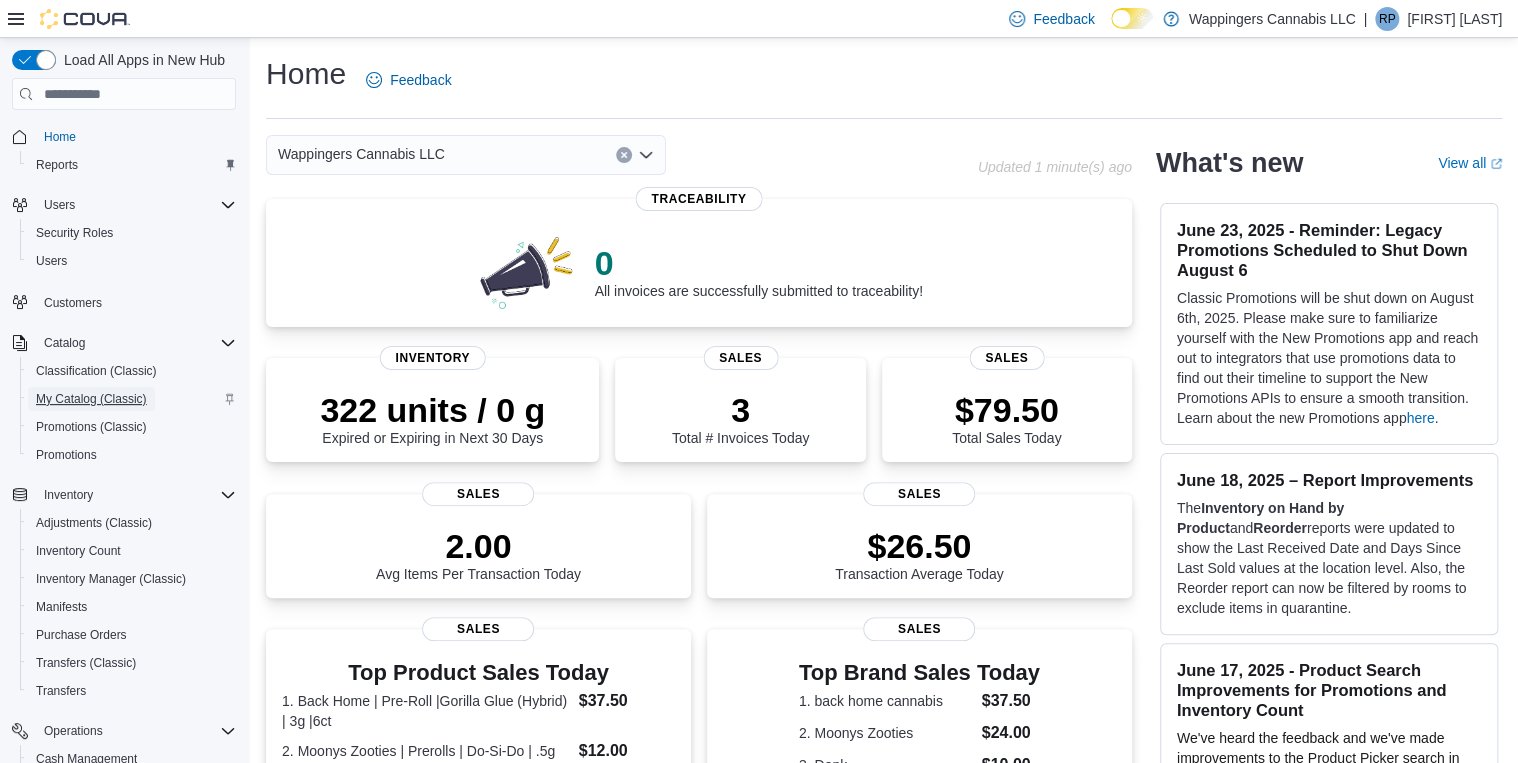 click on "My Catalog (Classic)" at bounding box center [91, 399] 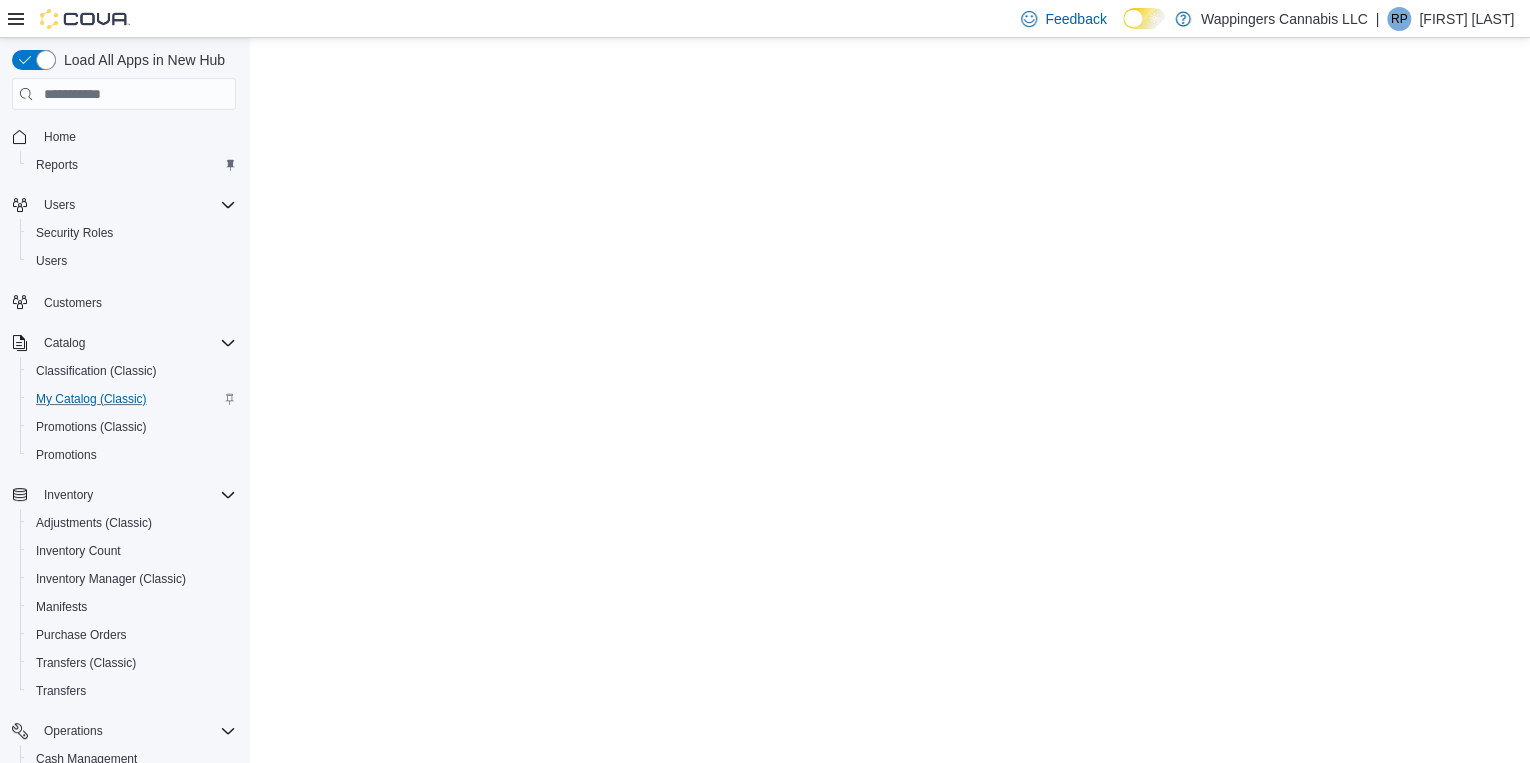 scroll, scrollTop: 0, scrollLeft: 0, axis: both 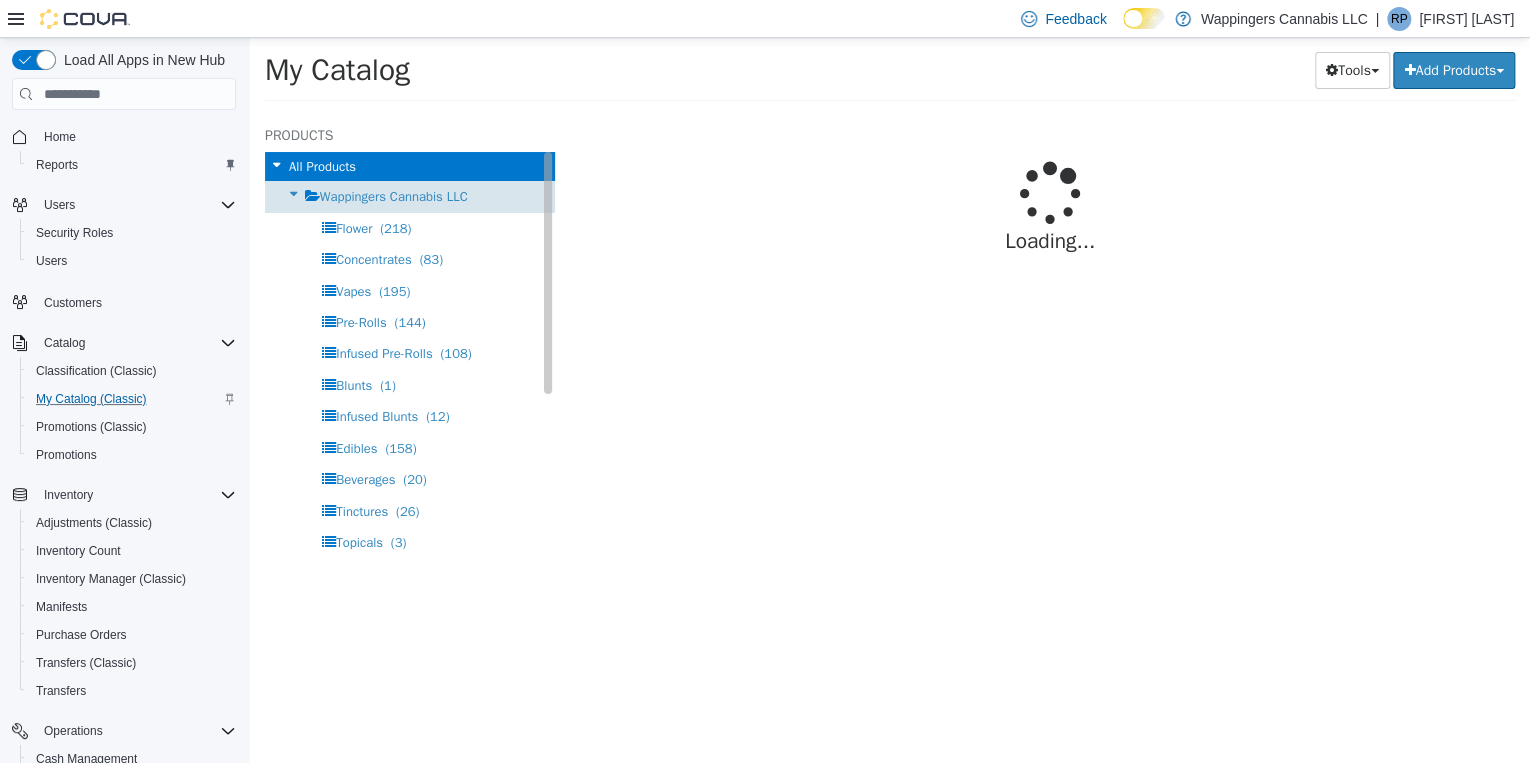 select on "**********" 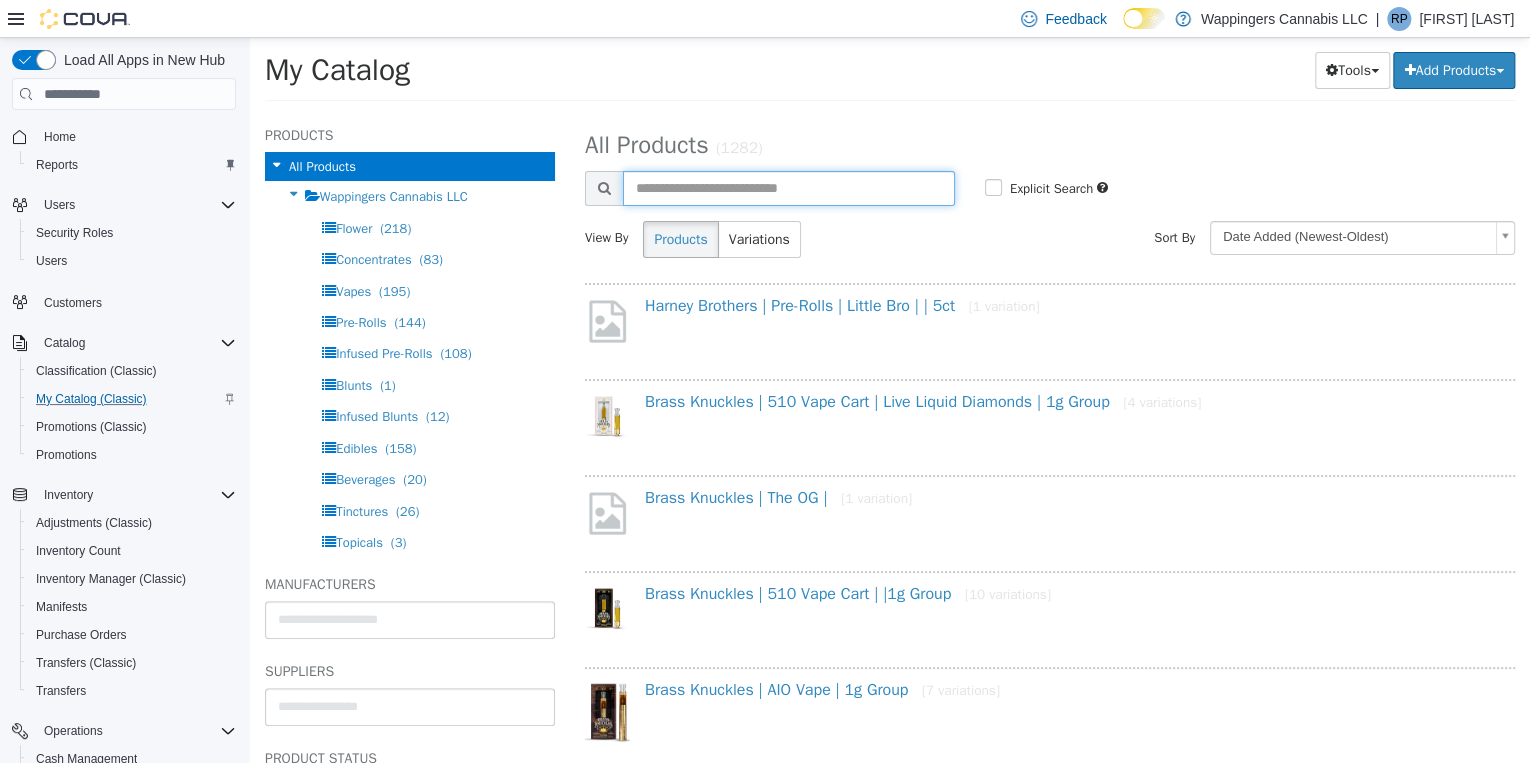 click at bounding box center (789, 188) 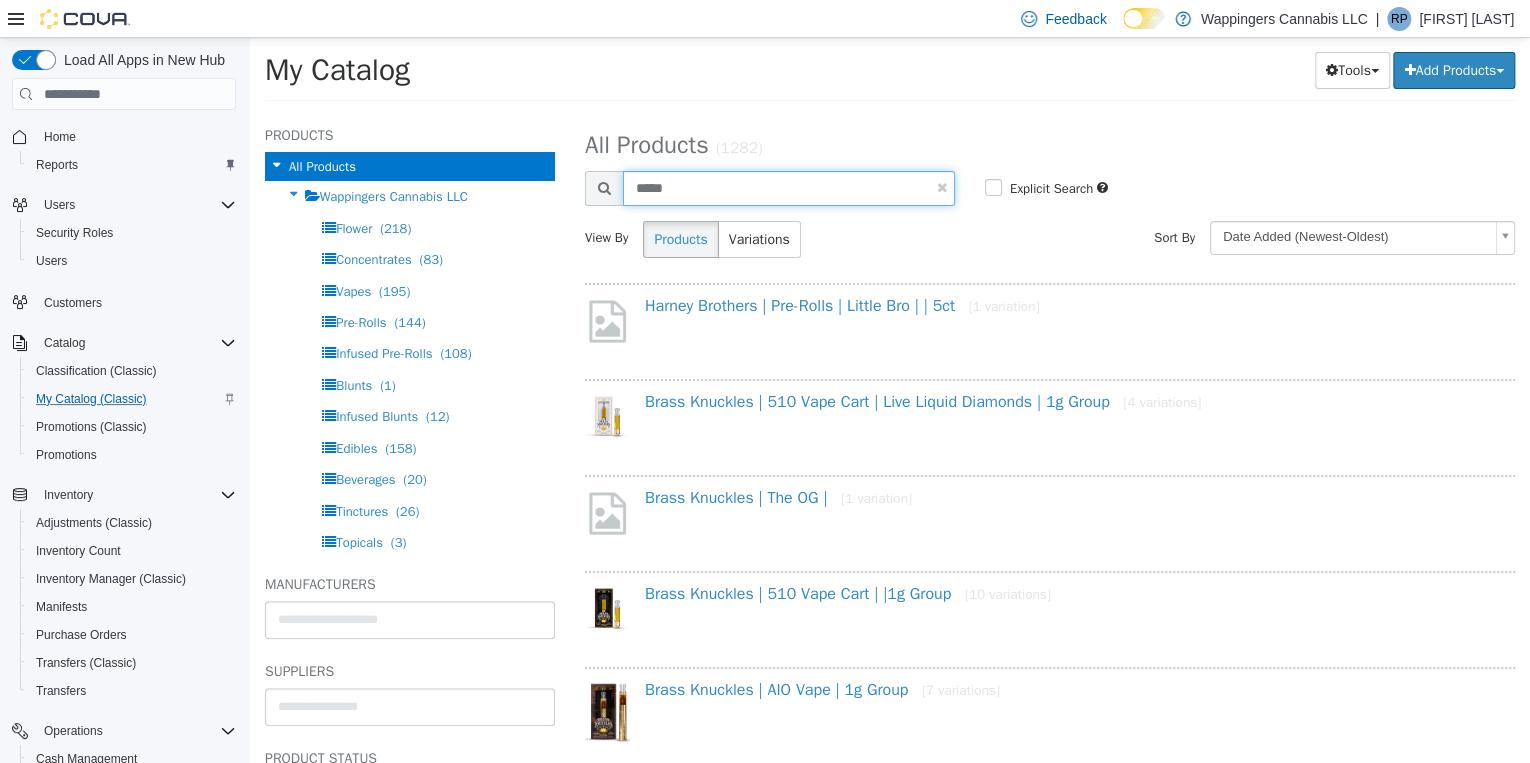 type on "*****" 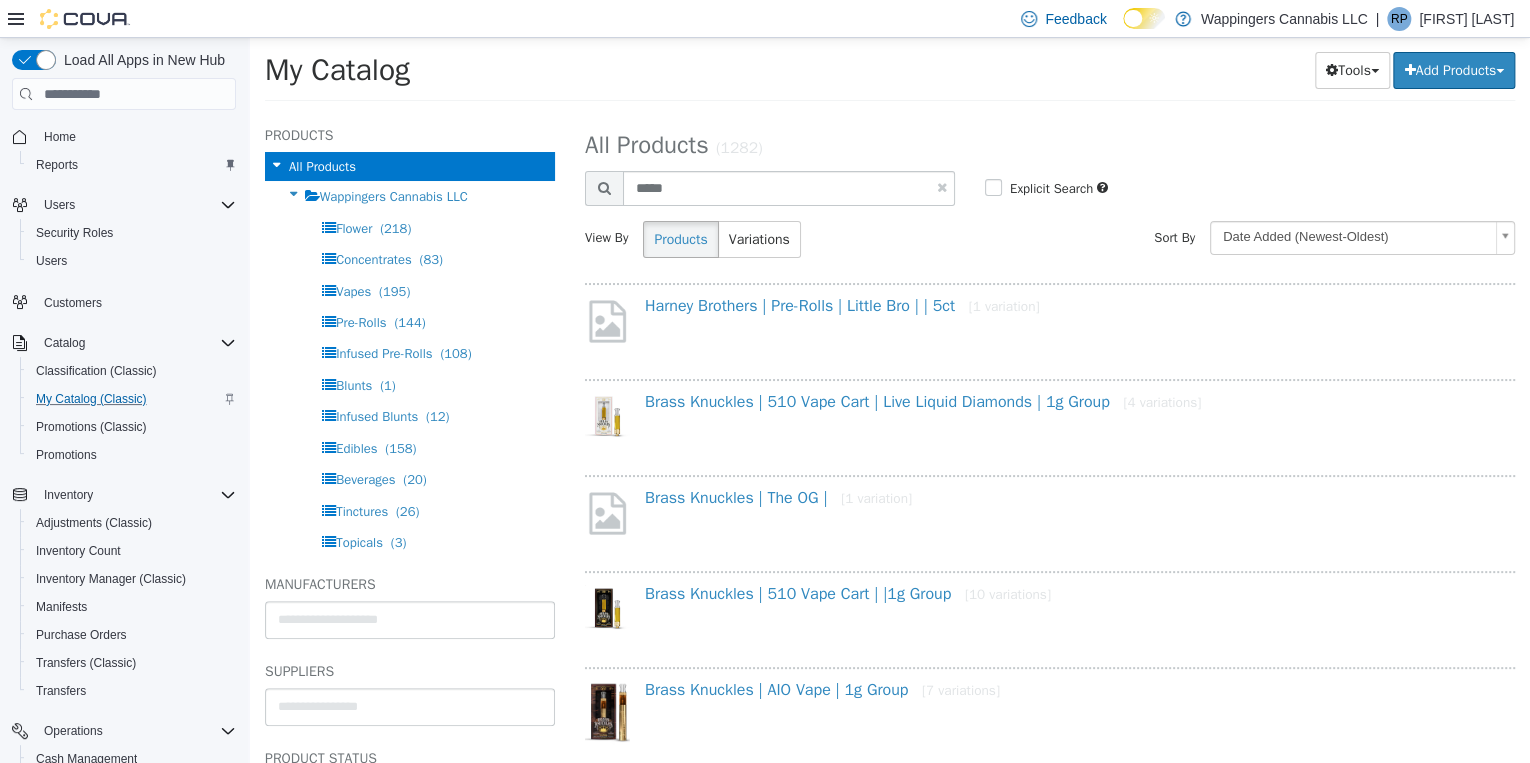 select on "**********" 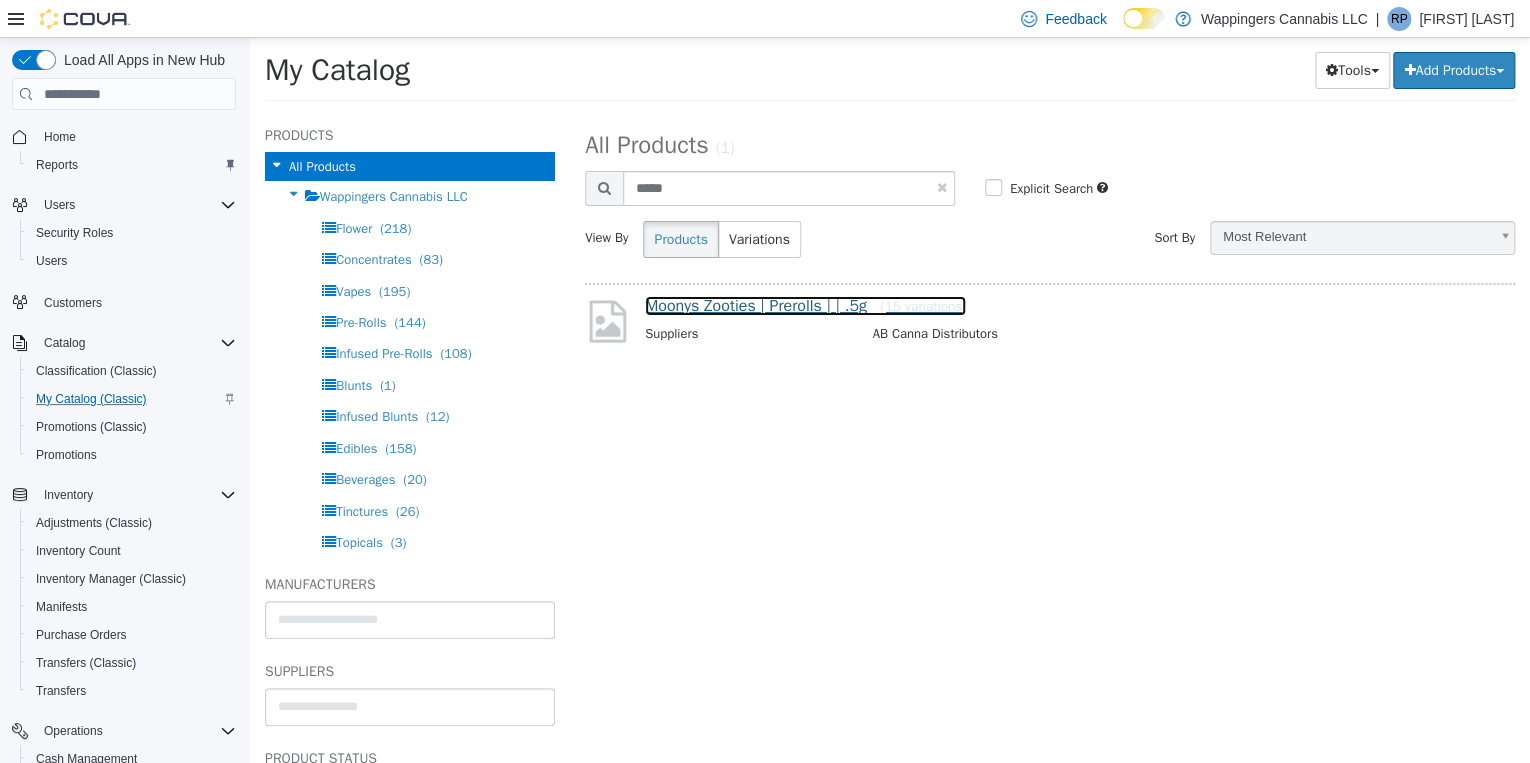 click on "Moonys Zooties | Prerolls |  | .5g
[15 variations]" at bounding box center (805, 306) 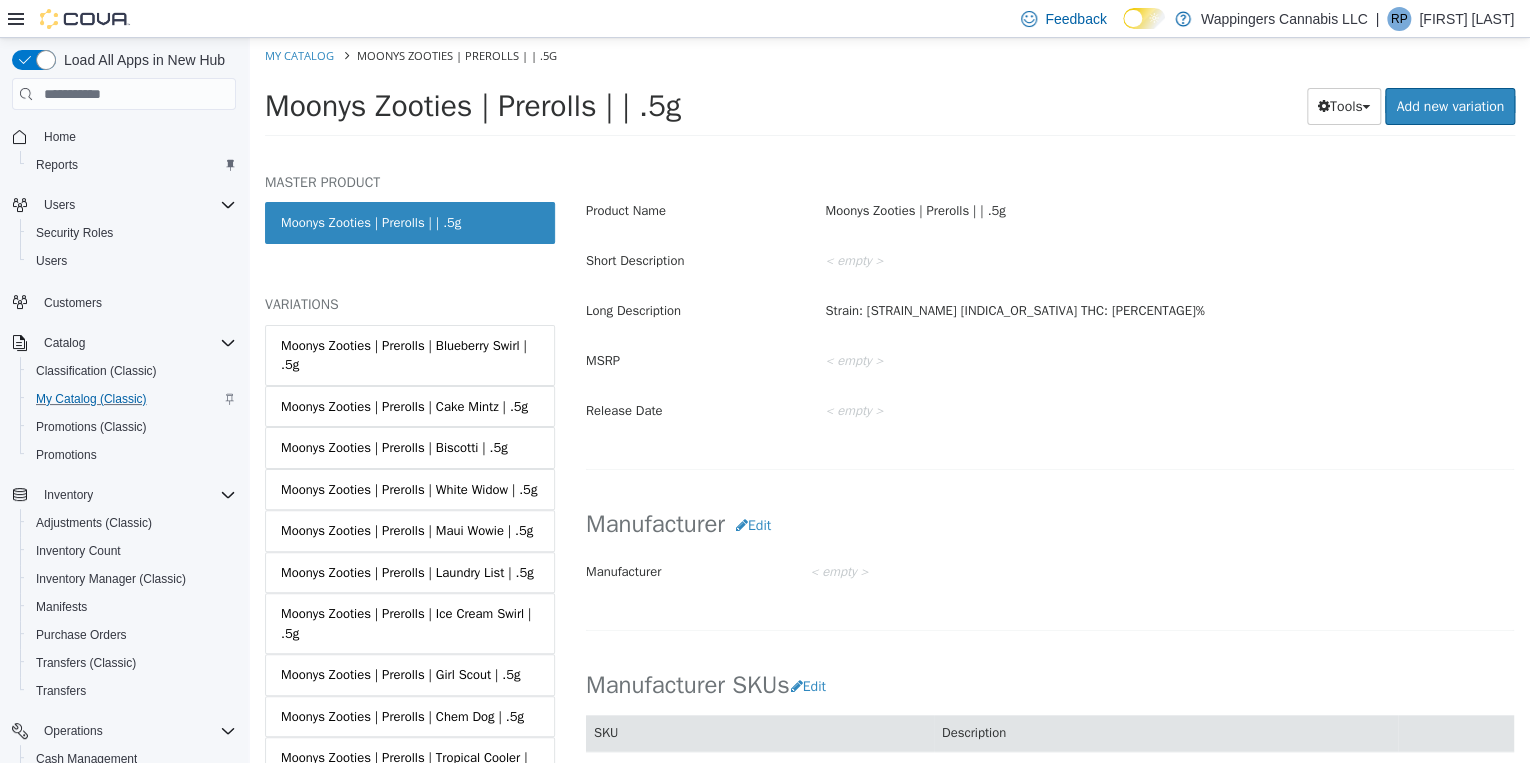 scroll, scrollTop: 720, scrollLeft: 0, axis: vertical 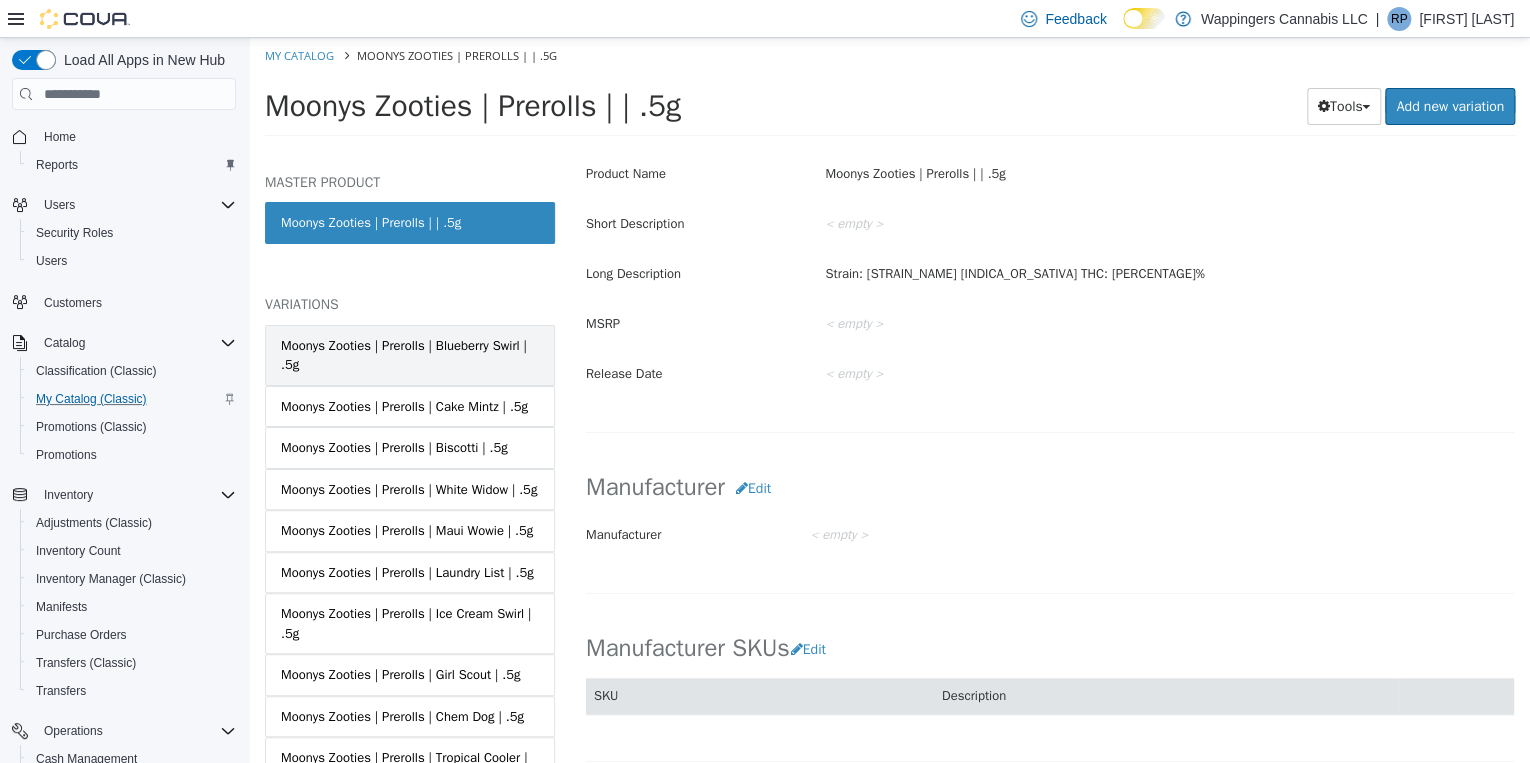 click on "Moonys Zooties | Prerolls | Blueberry Swirl | .5g" at bounding box center (410, 355) 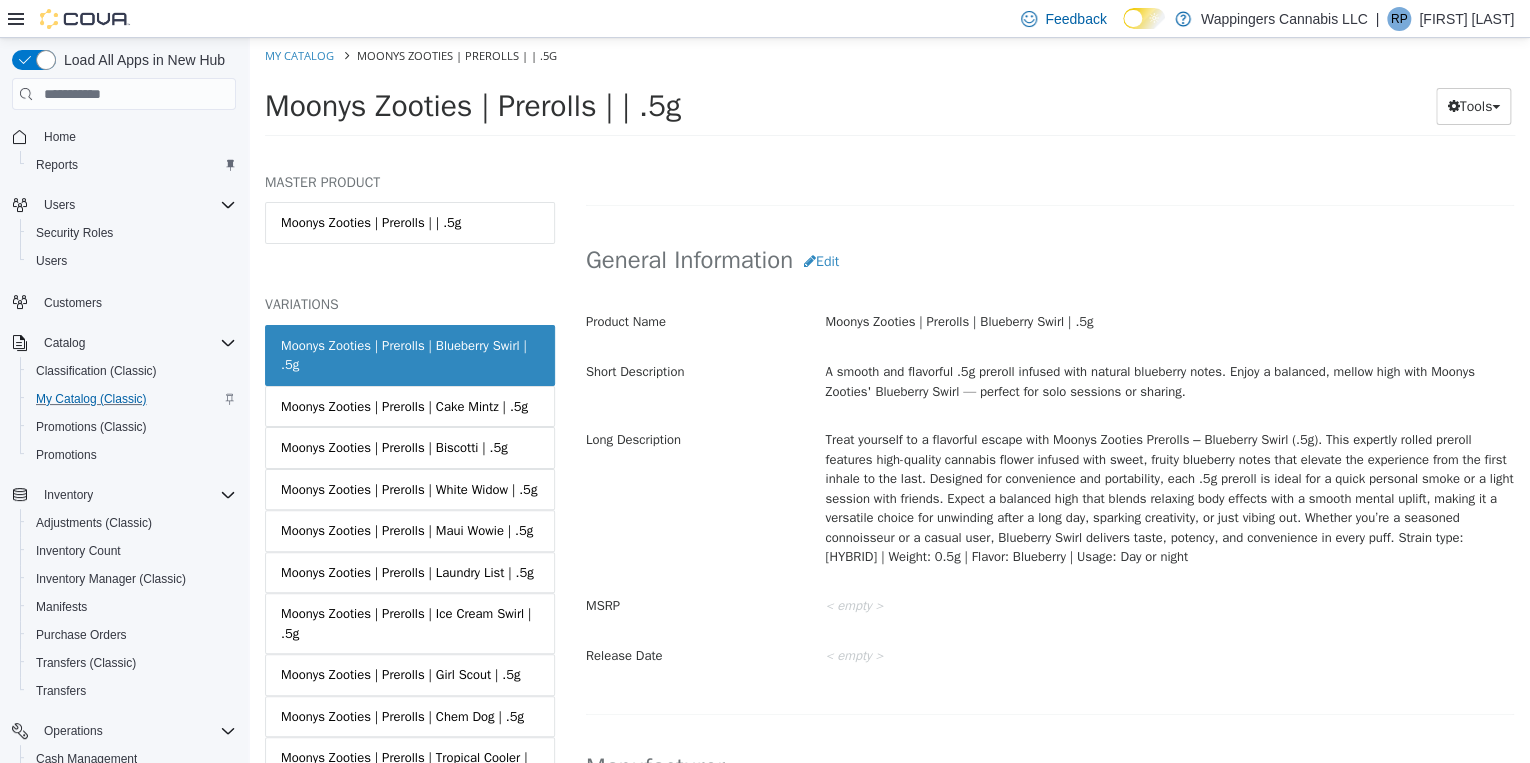 scroll, scrollTop: 318, scrollLeft: 0, axis: vertical 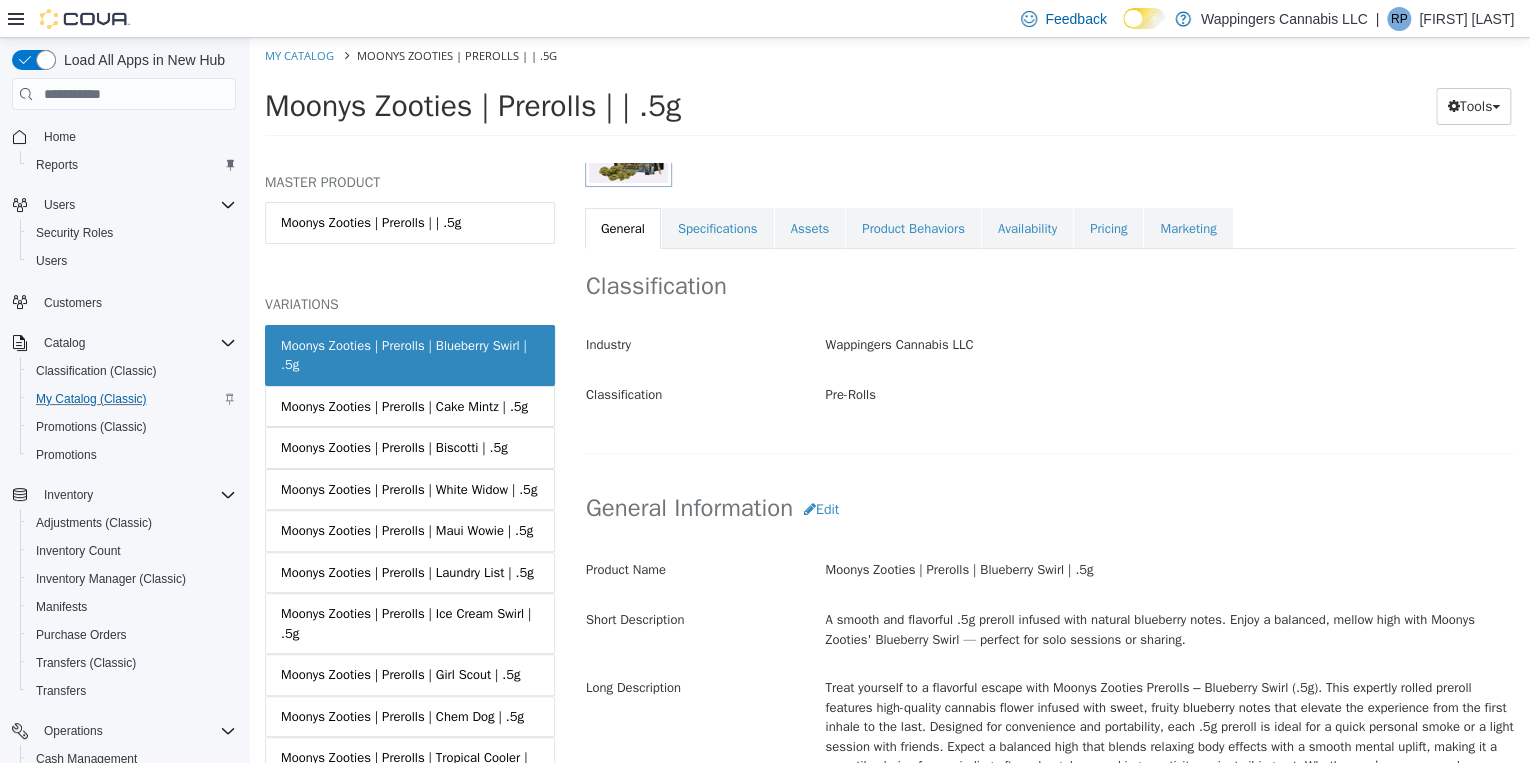click on "Availability" at bounding box center (1027, 229) 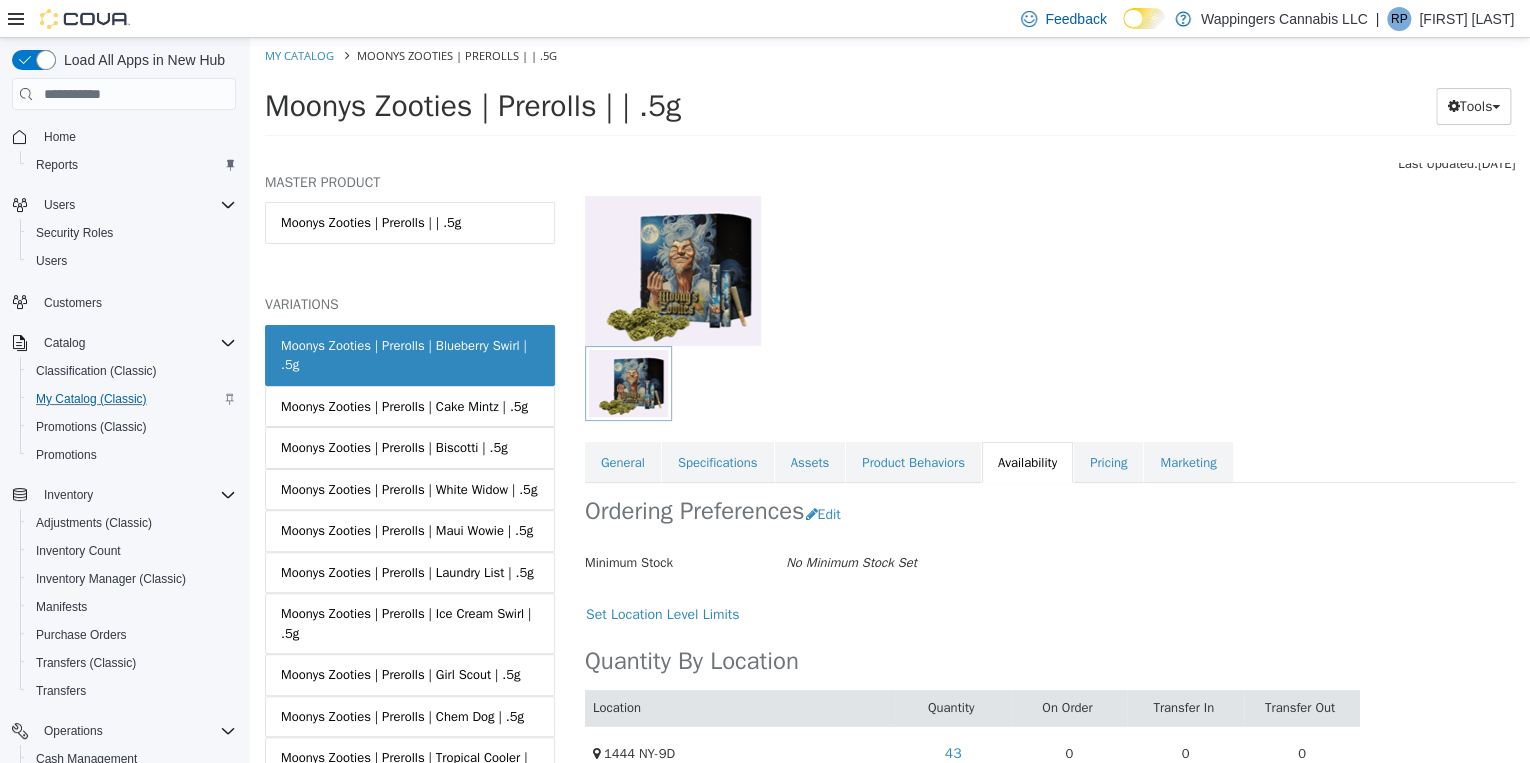 scroll, scrollTop: 120, scrollLeft: 0, axis: vertical 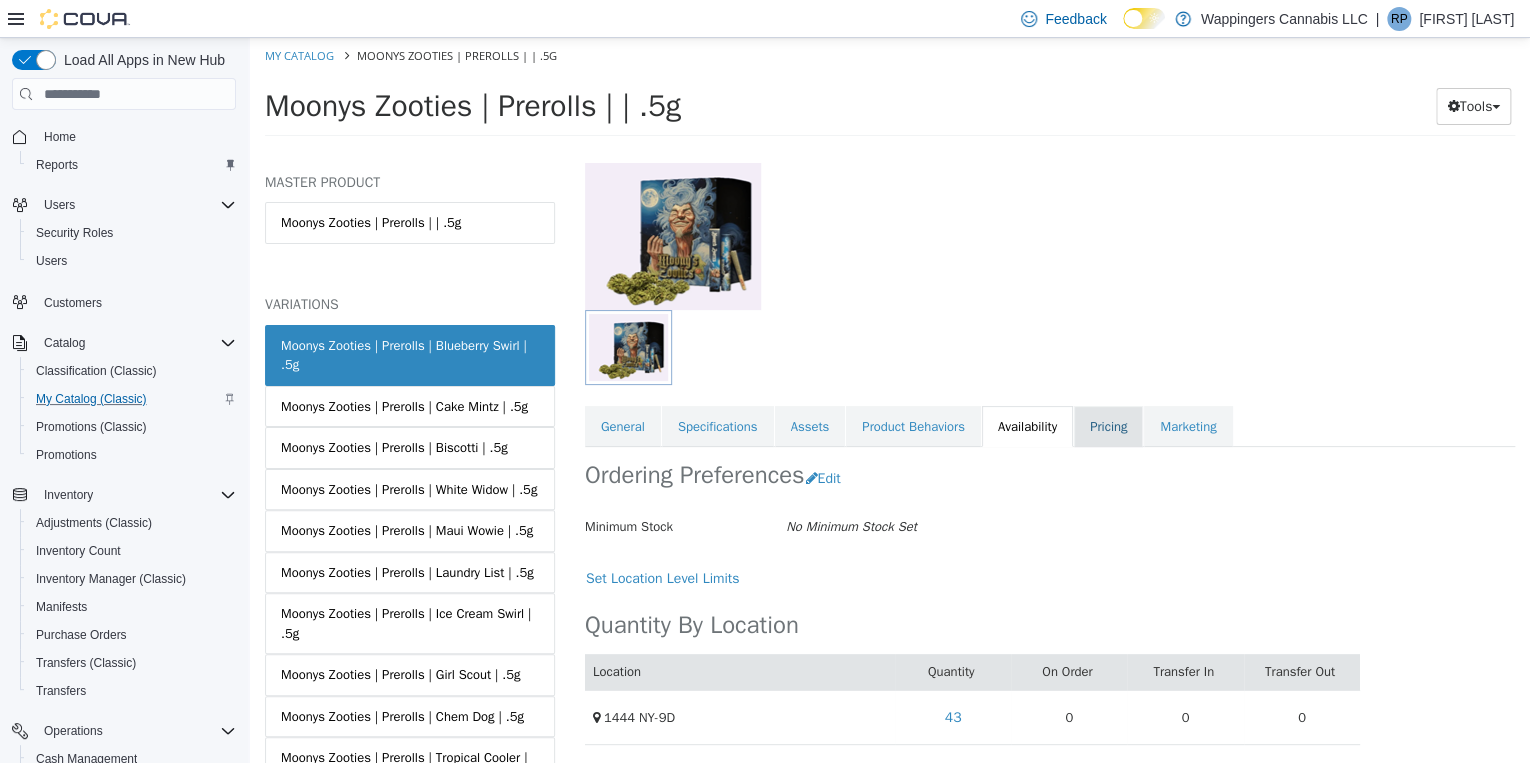 click on "Pricing" at bounding box center (1108, 427) 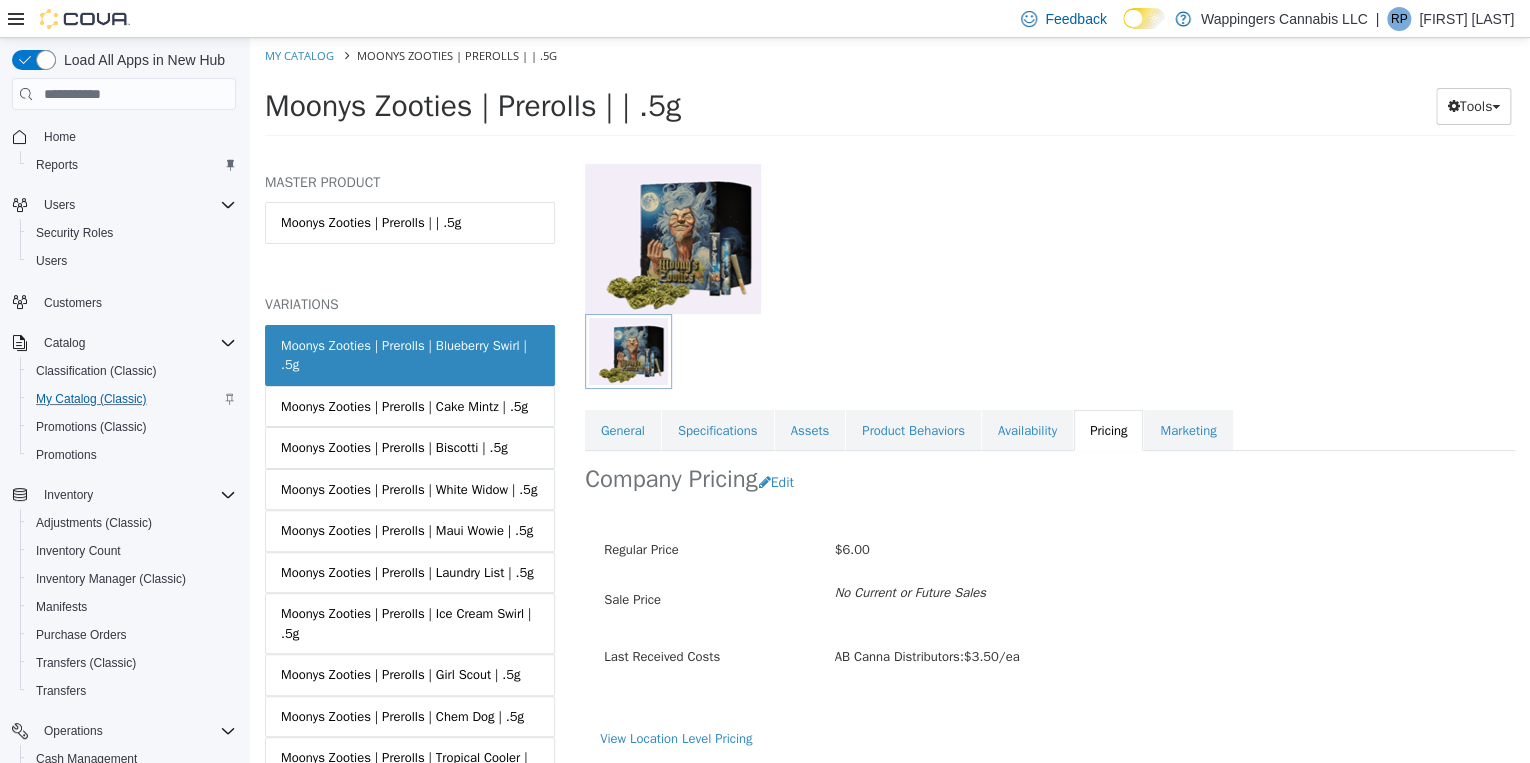scroll, scrollTop: 115, scrollLeft: 0, axis: vertical 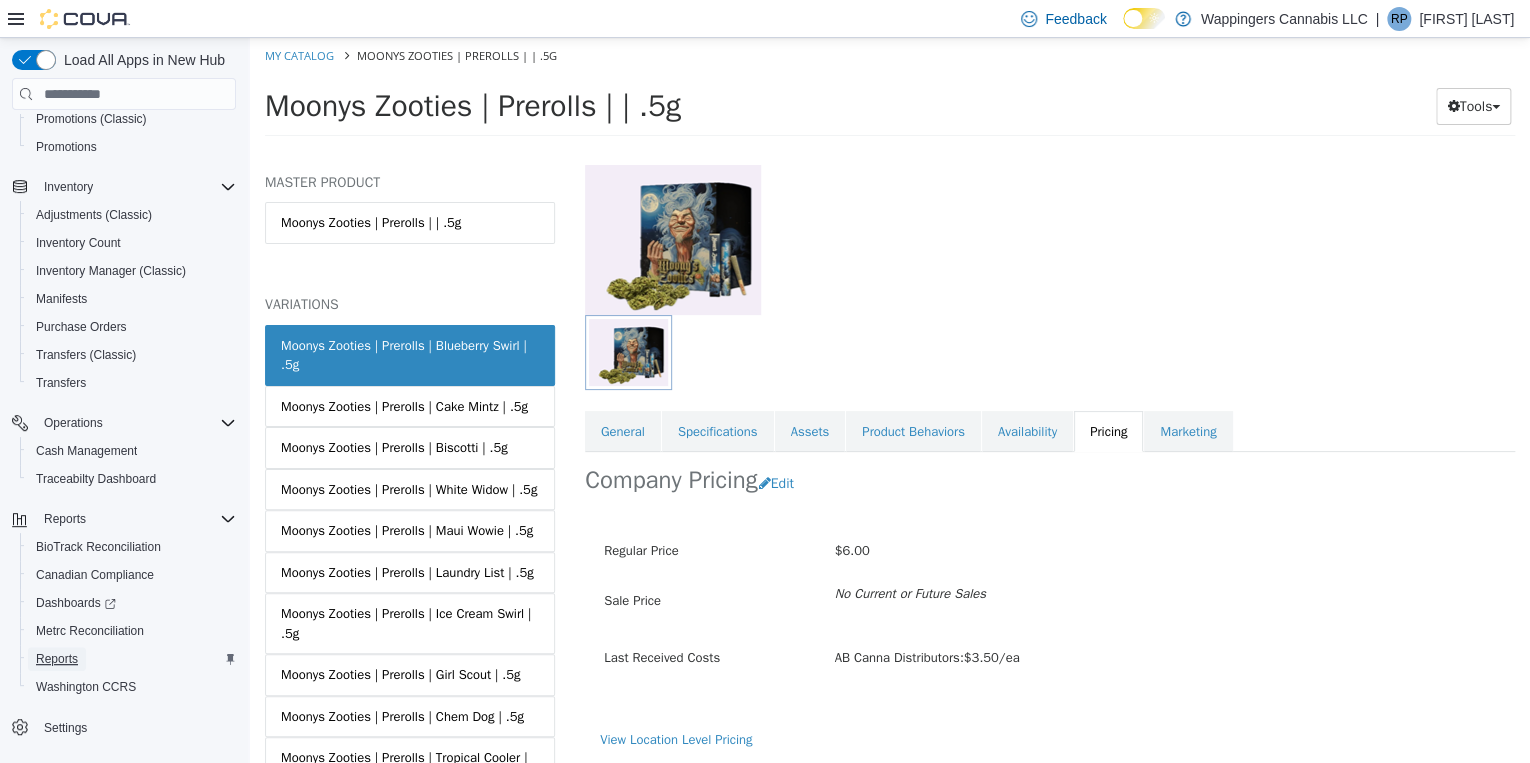 click on "Reports" at bounding box center [57, 659] 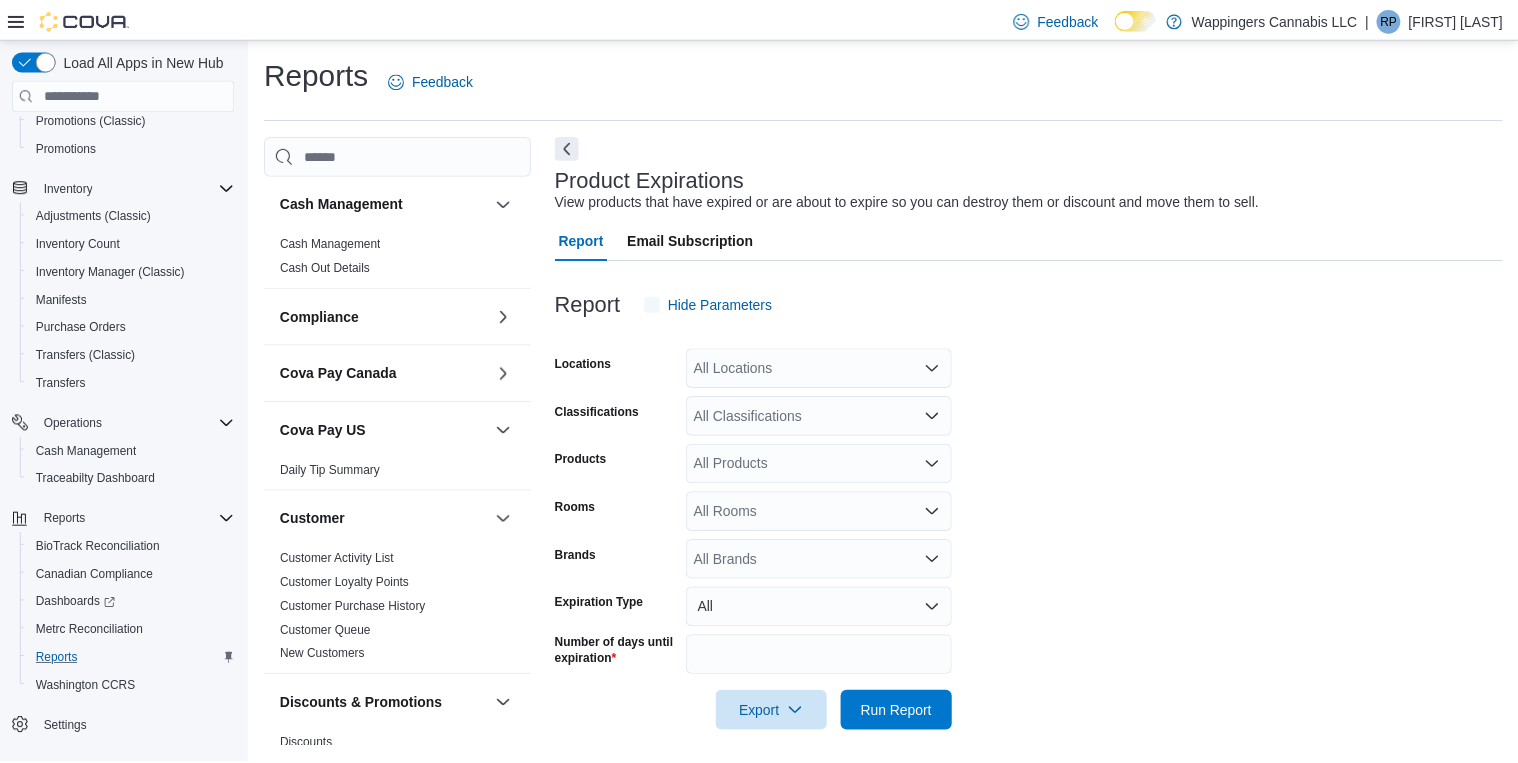 scroll, scrollTop: 8, scrollLeft: 0, axis: vertical 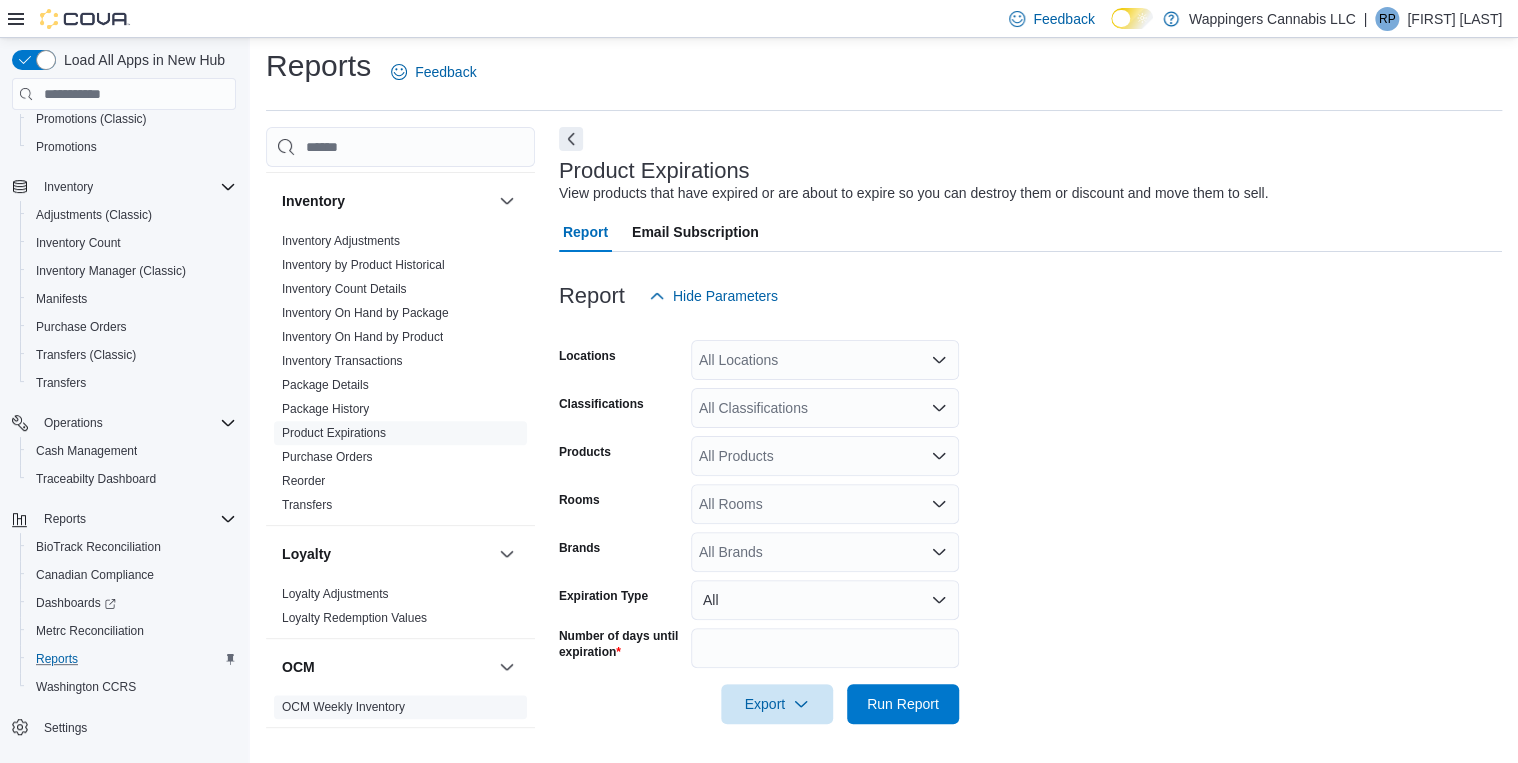 click on "OCM Weekly Inventory" at bounding box center (343, 707) 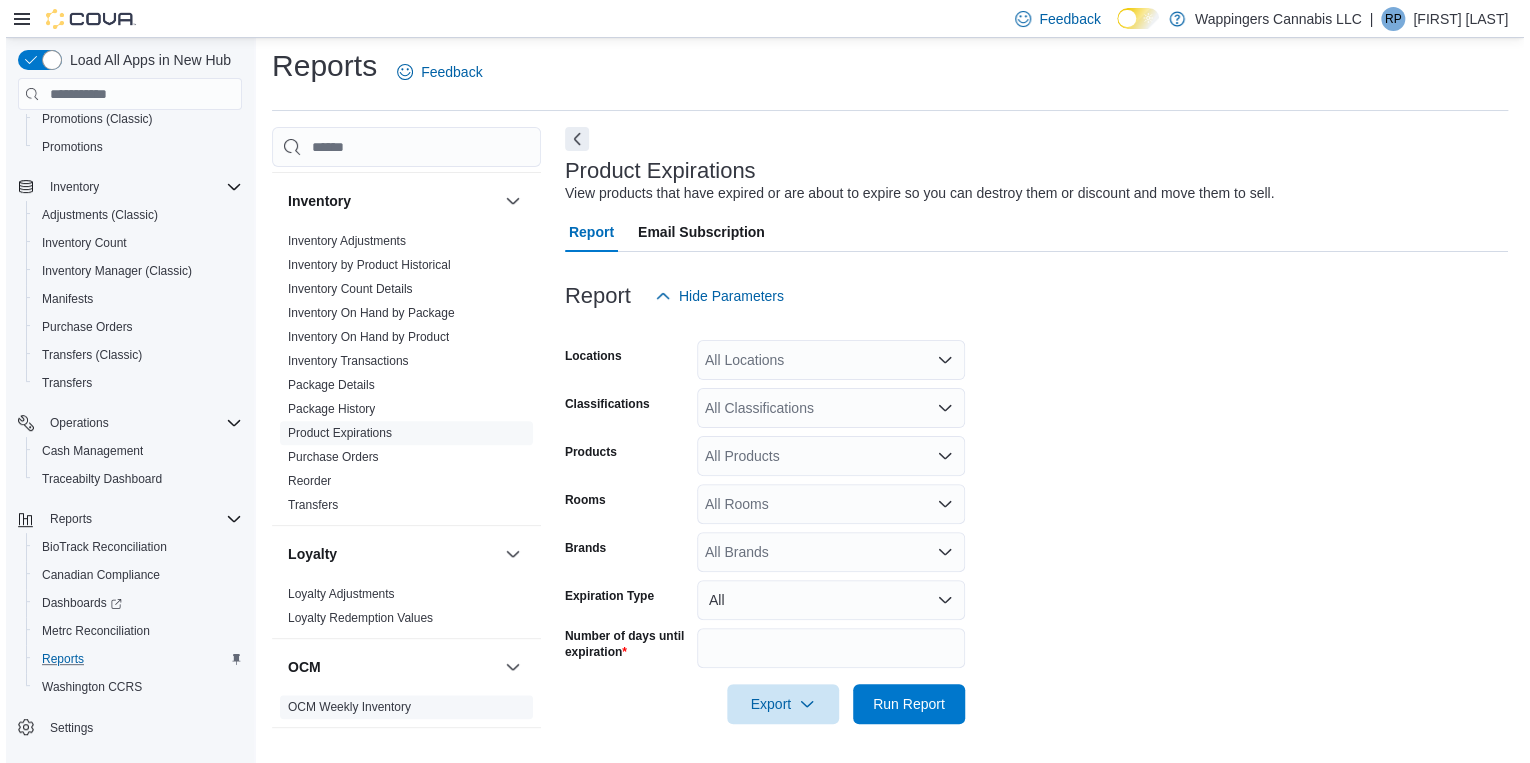 scroll, scrollTop: 0, scrollLeft: 0, axis: both 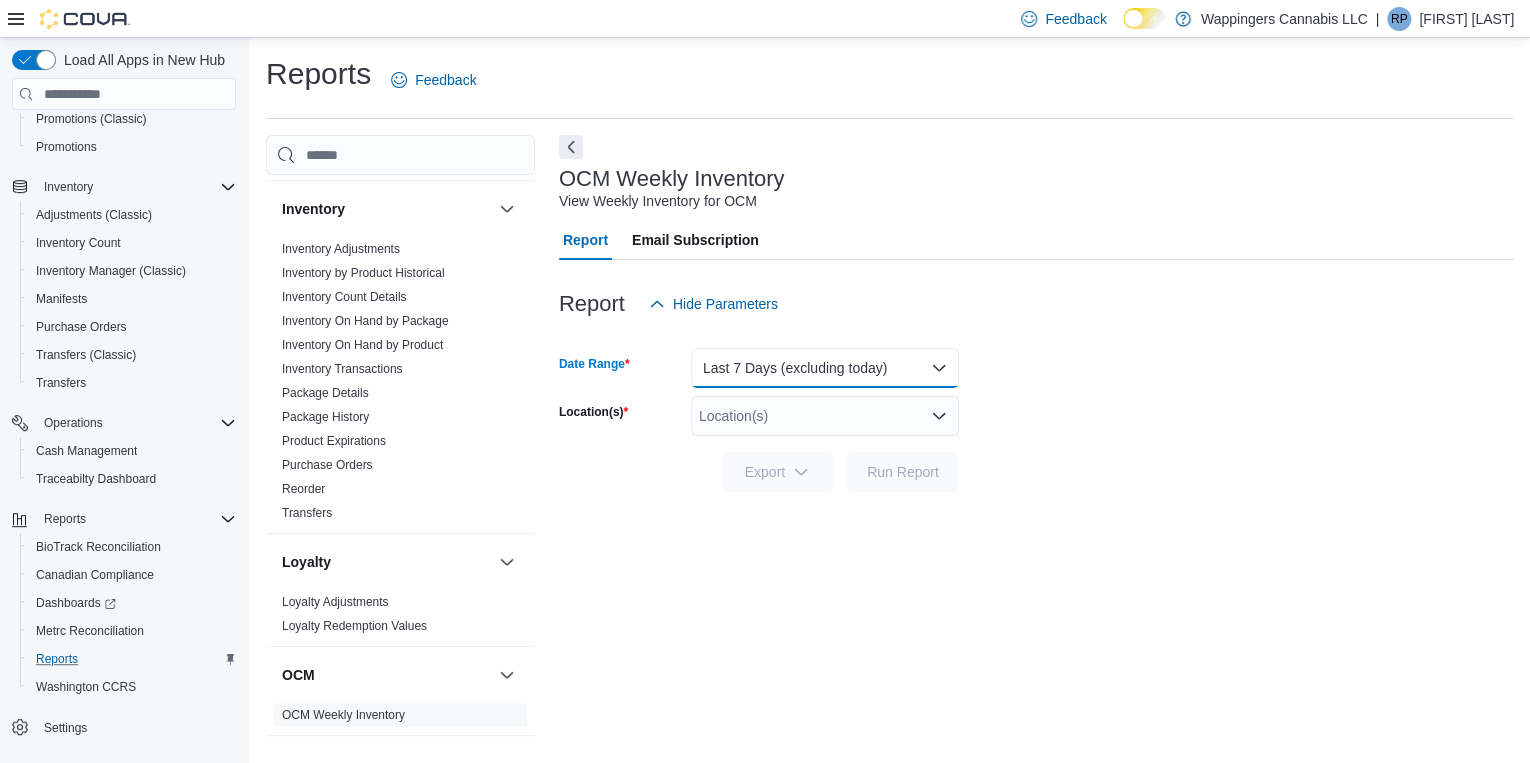 click on "Last 7 Days (excluding today)" at bounding box center [825, 368] 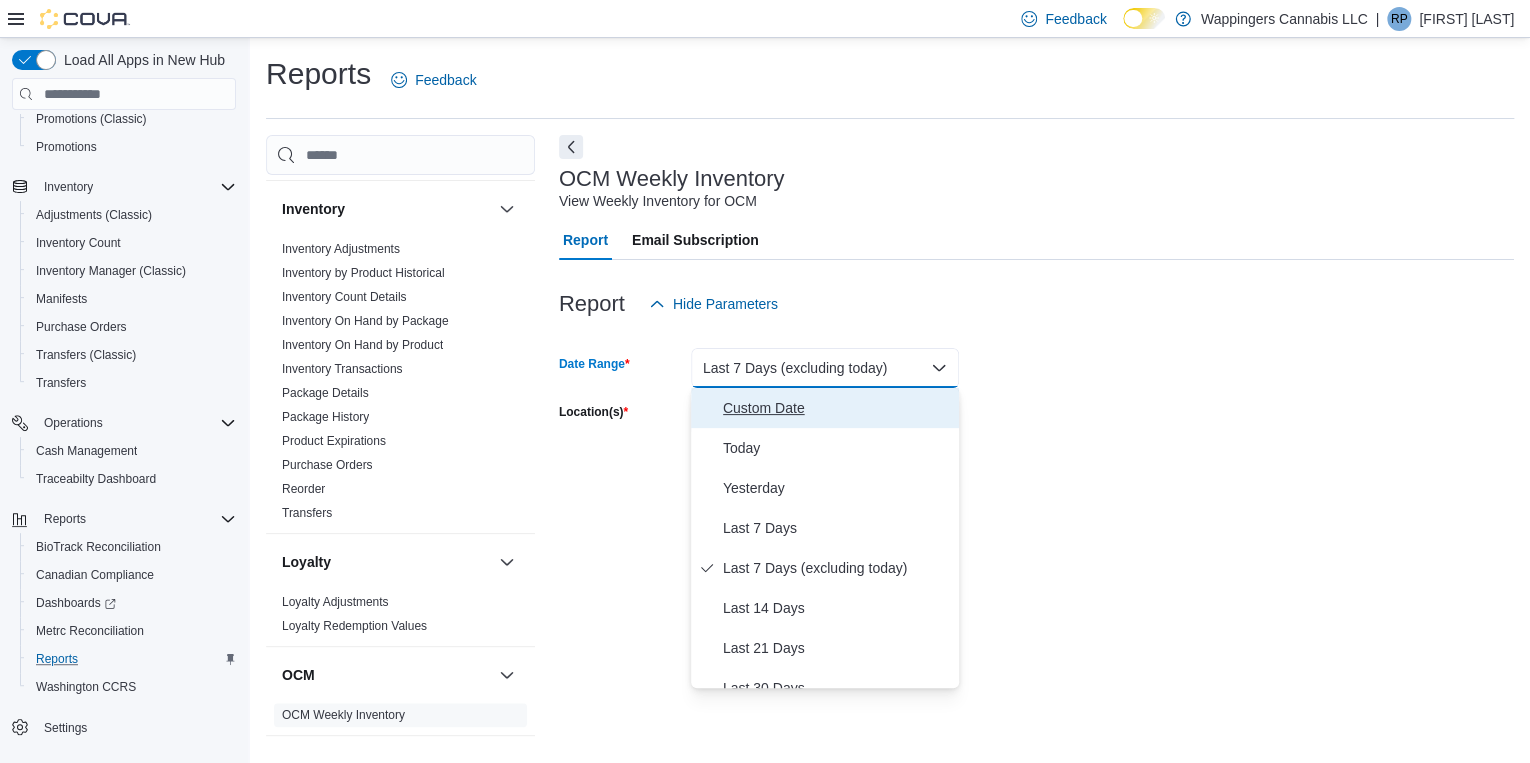 click on "Custom Date" at bounding box center (837, 408) 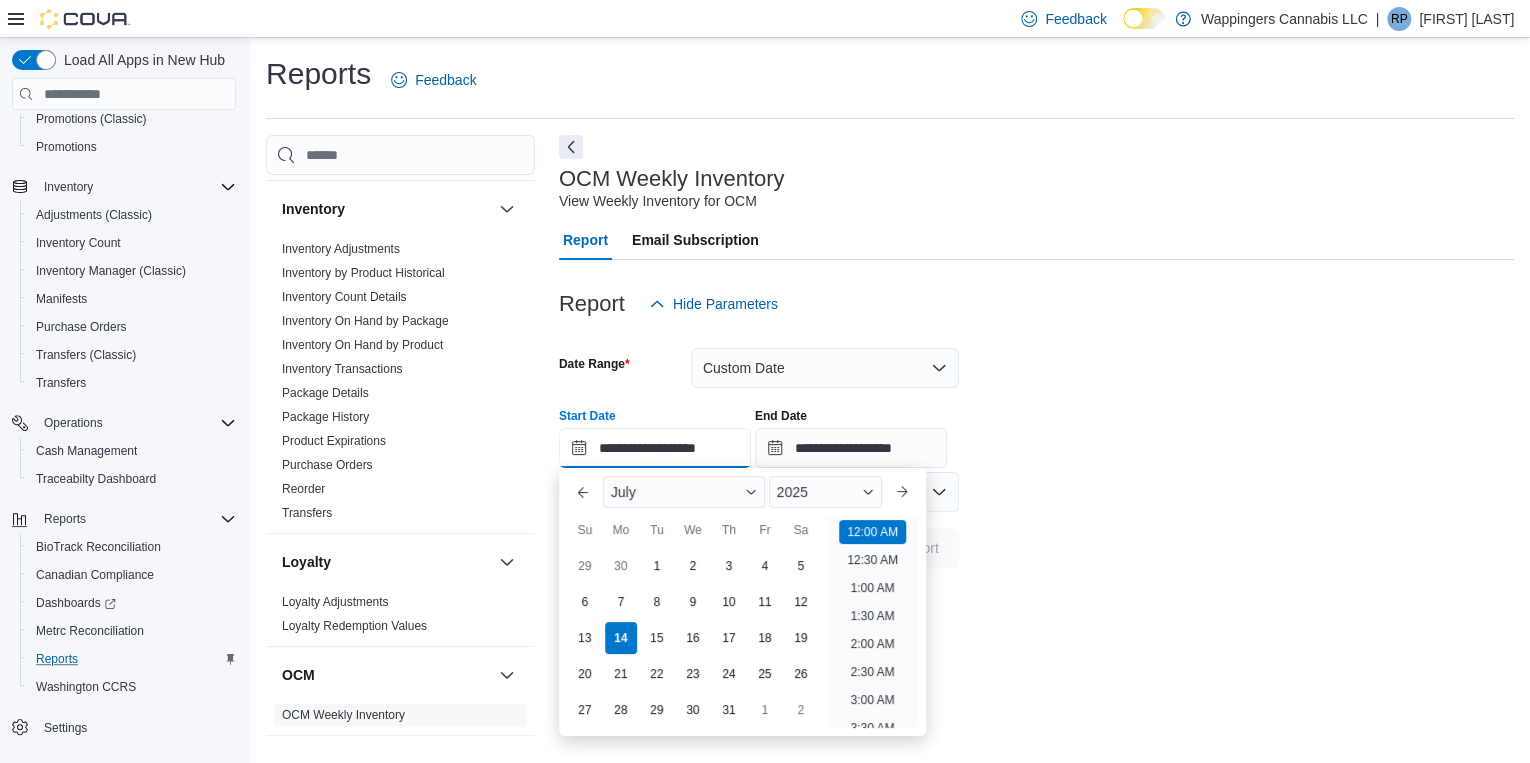 scroll, scrollTop: 62, scrollLeft: 0, axis: vertical 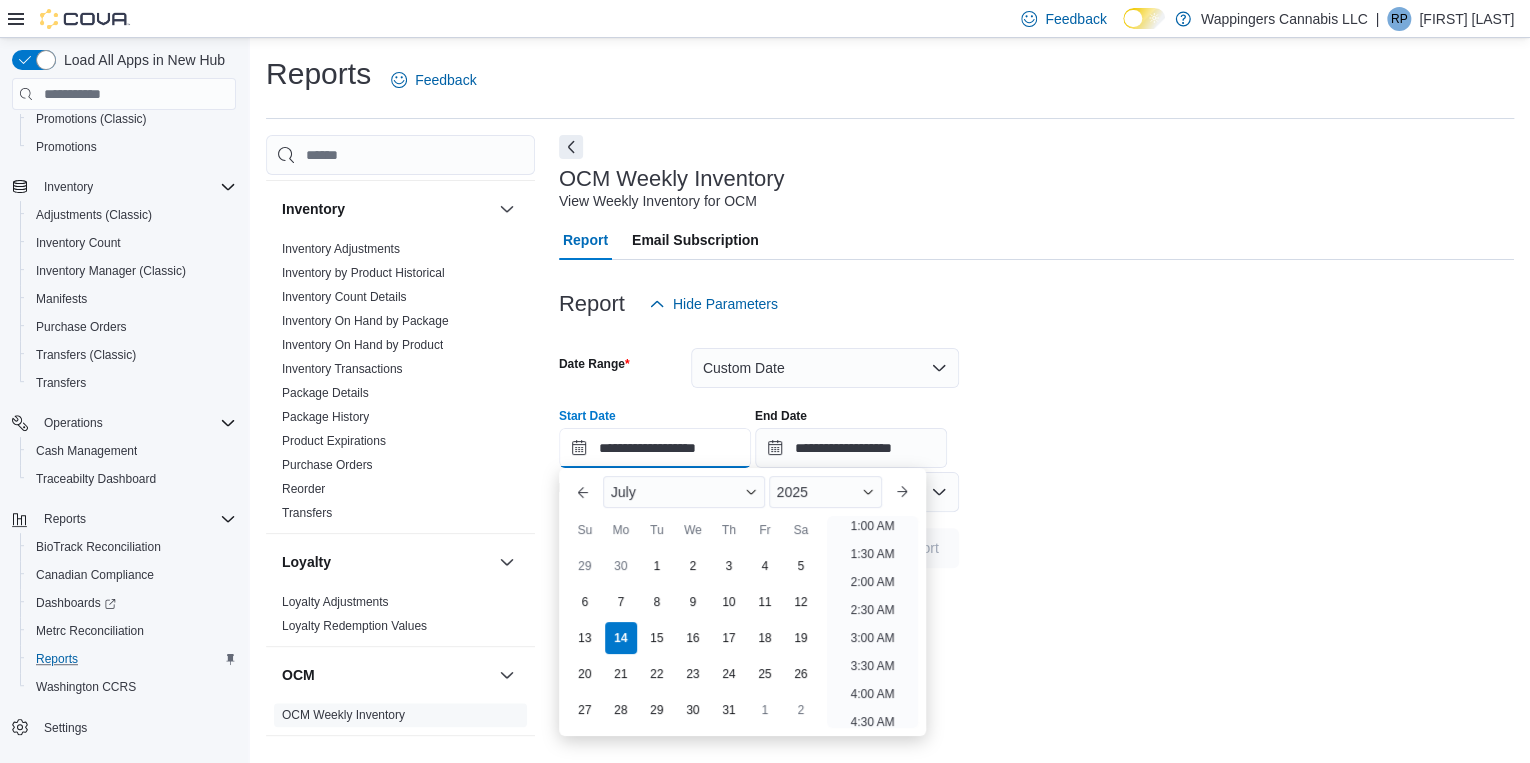 click on "**********" at bounding box center (655, 448) 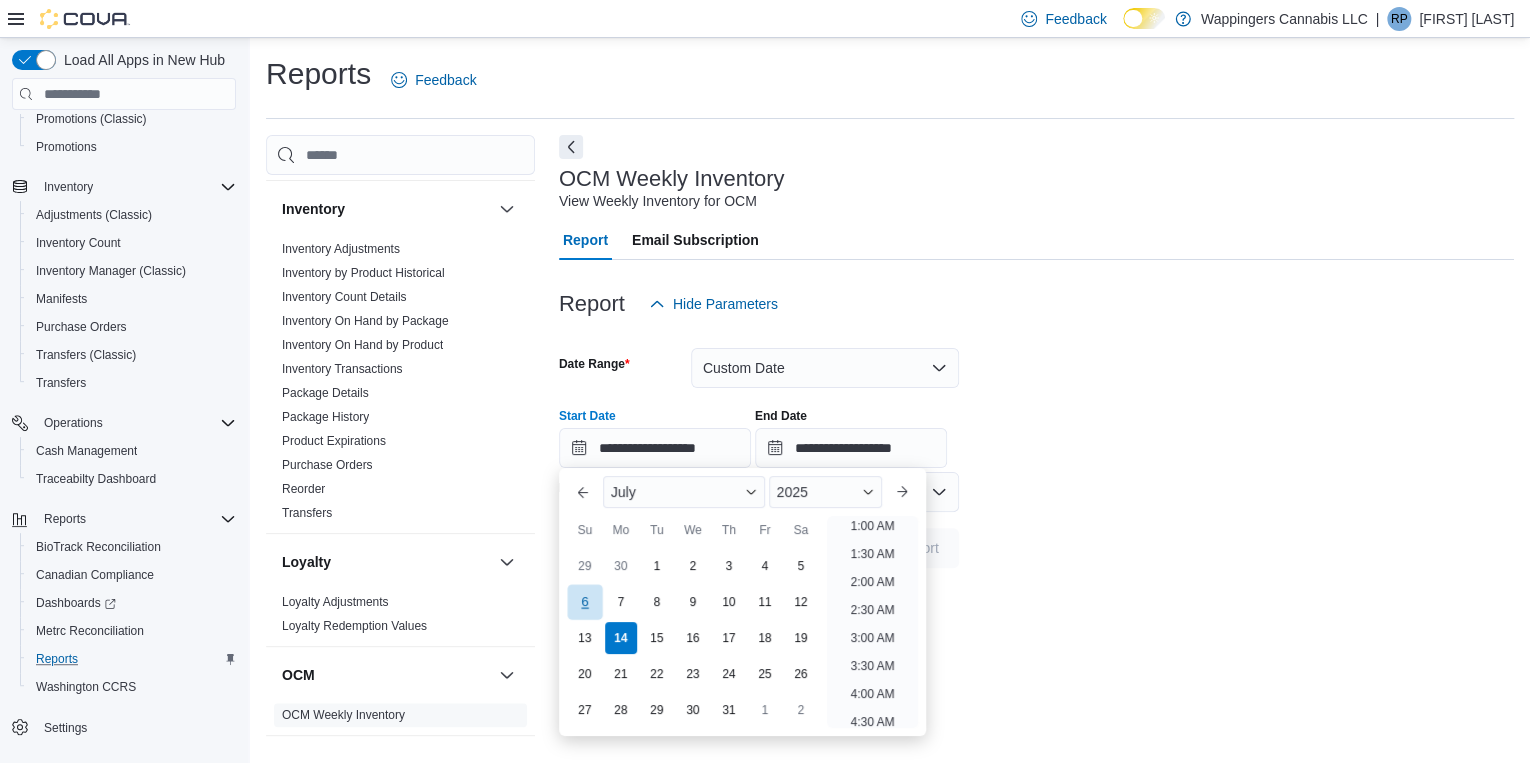 click on "6" at bounding box center [584, 602] 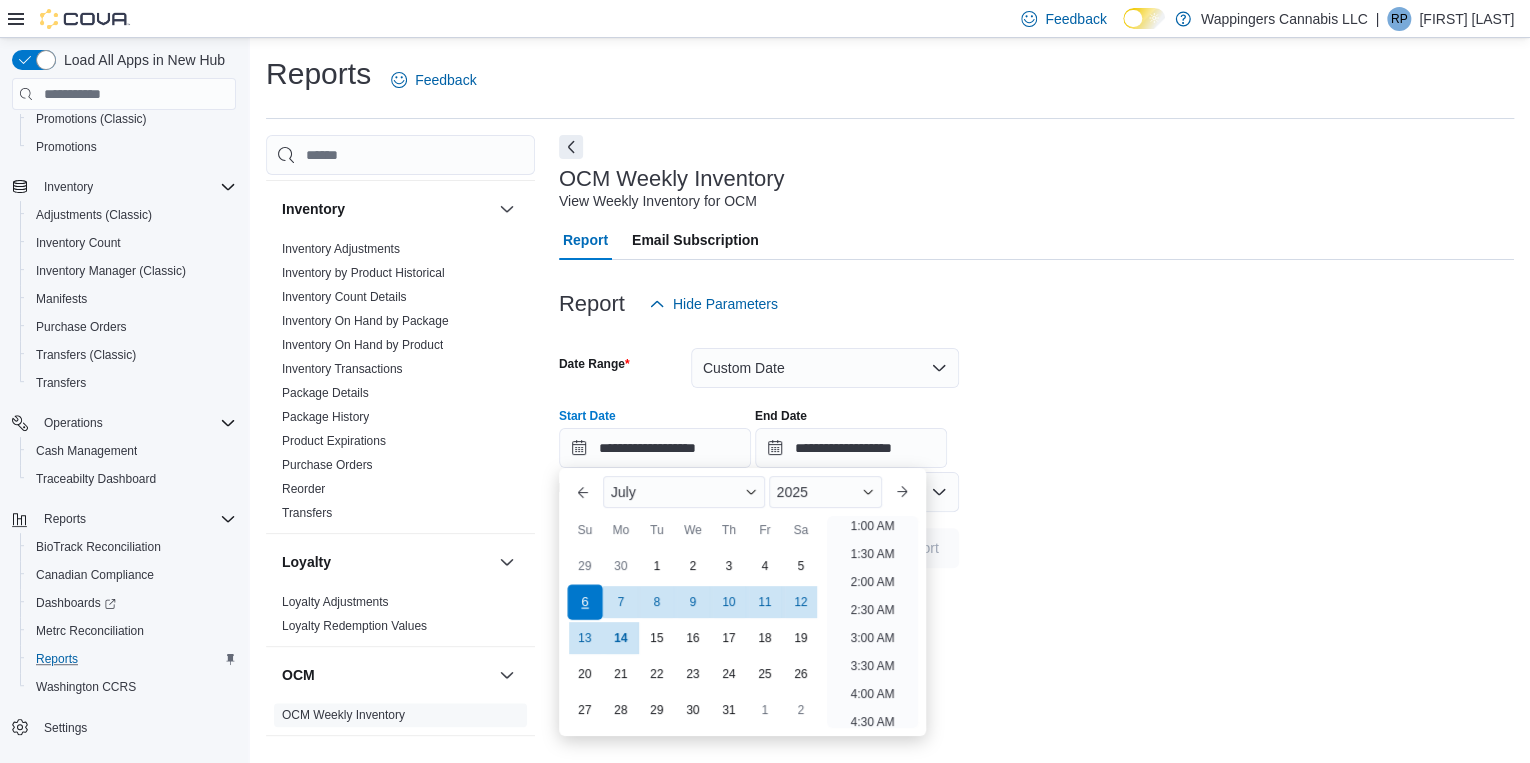 scroll, scrollTop: 4, scrollLeft: 0, axis: vertical 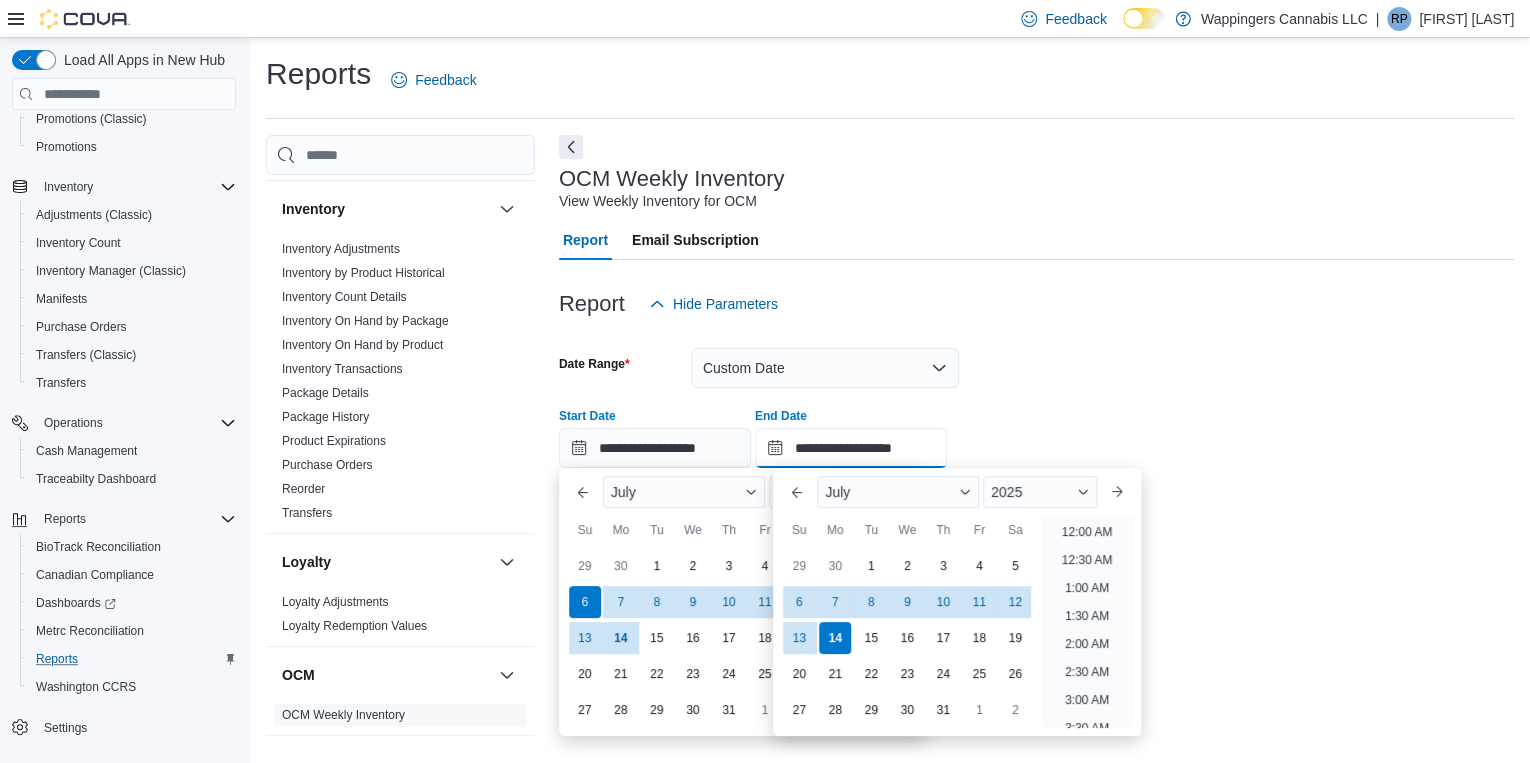 click on "**********" at bounding box center (851, 448) 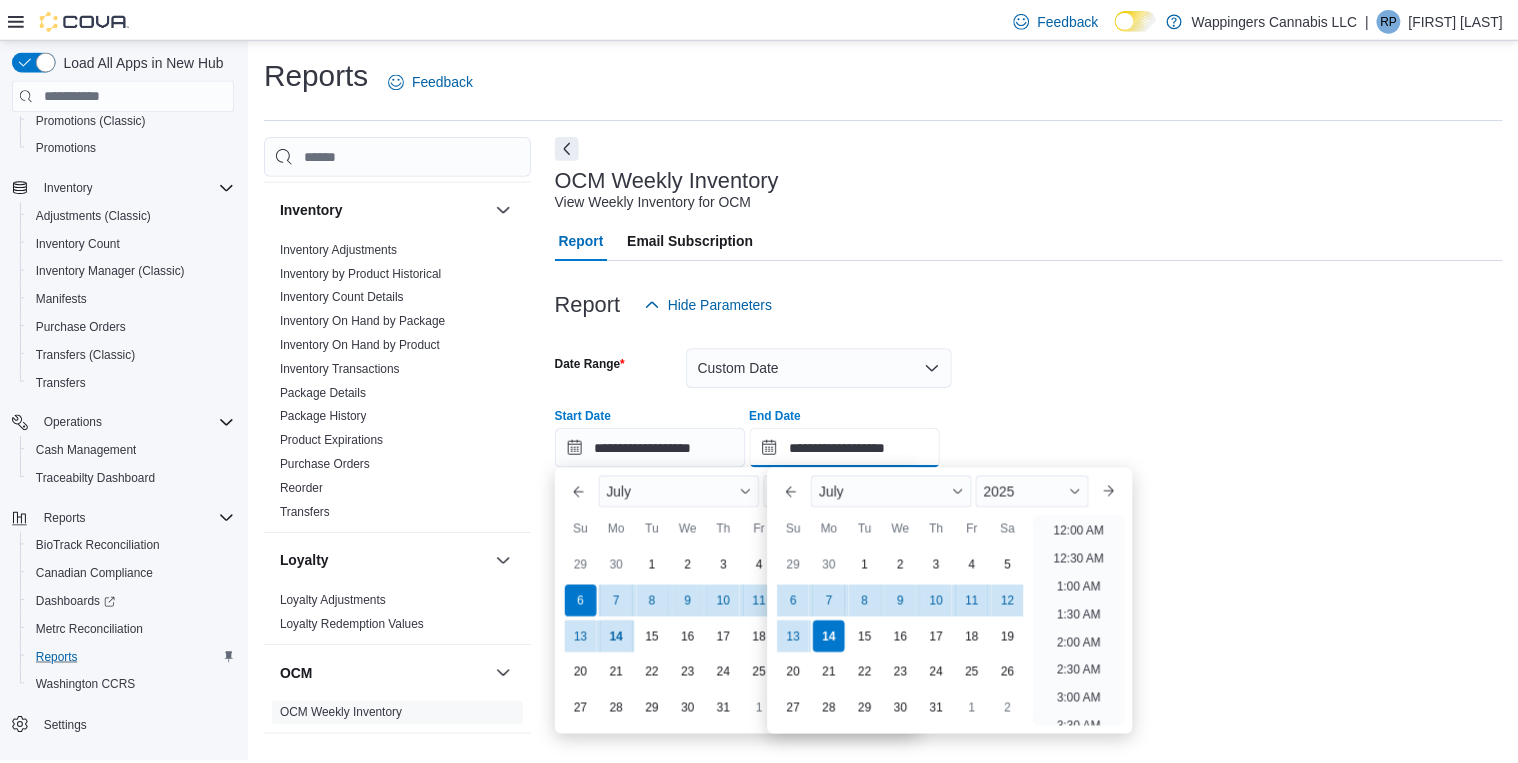 scroll, scrollTop: 1136, scrollLeft: 0, axis: vertical 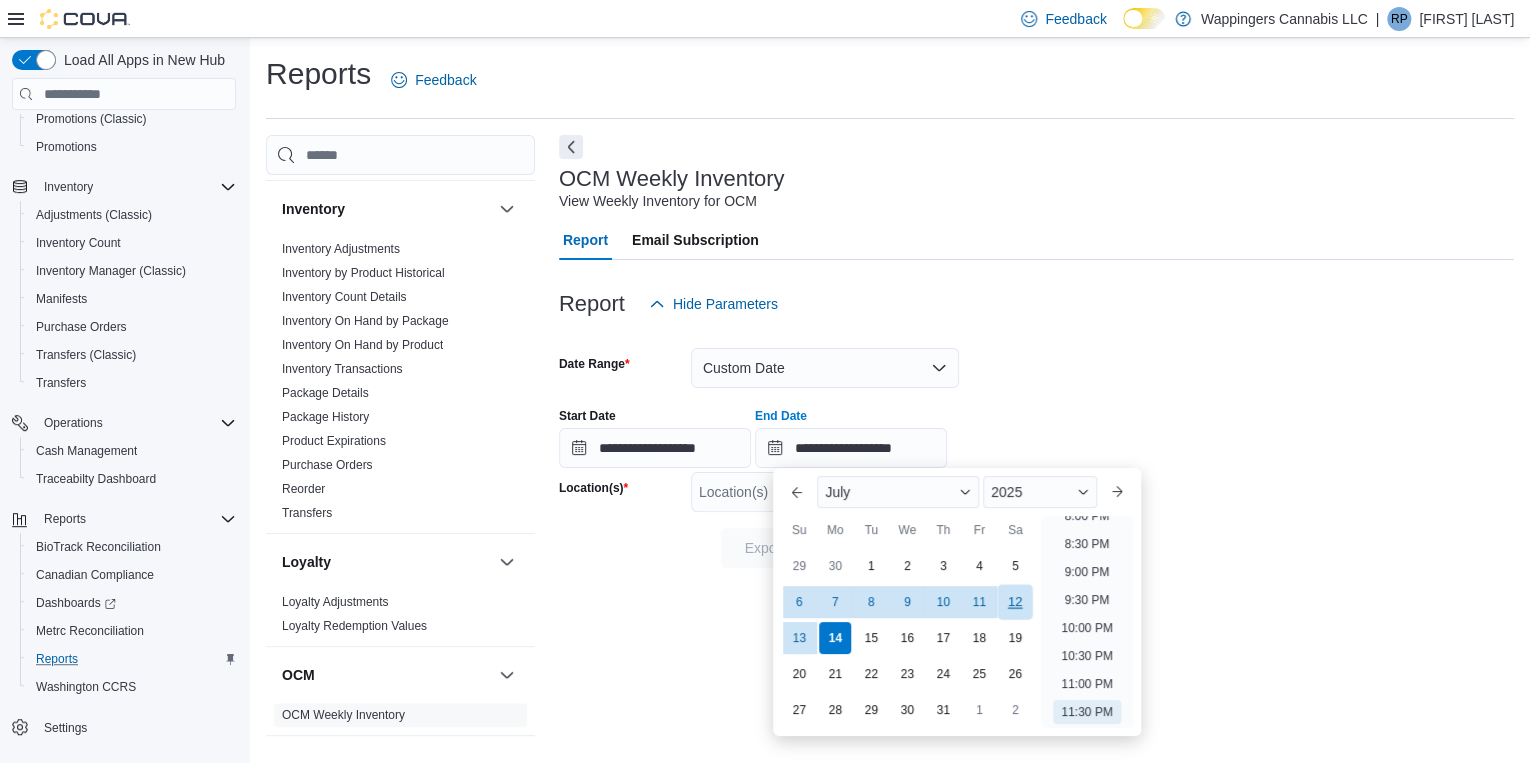 click on "12" at bounding box center (1015, 602) 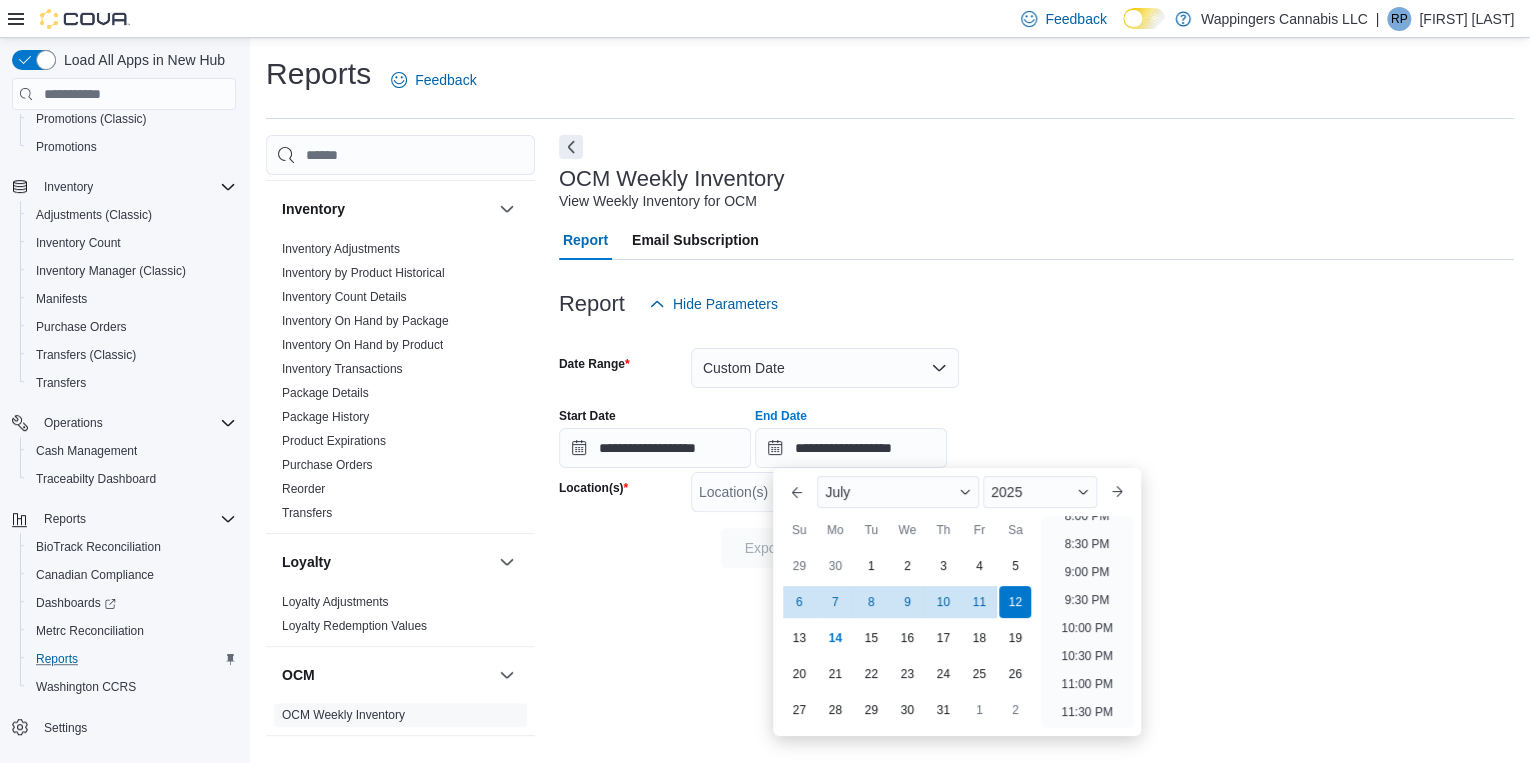 click at bounding box center (1036, 336) 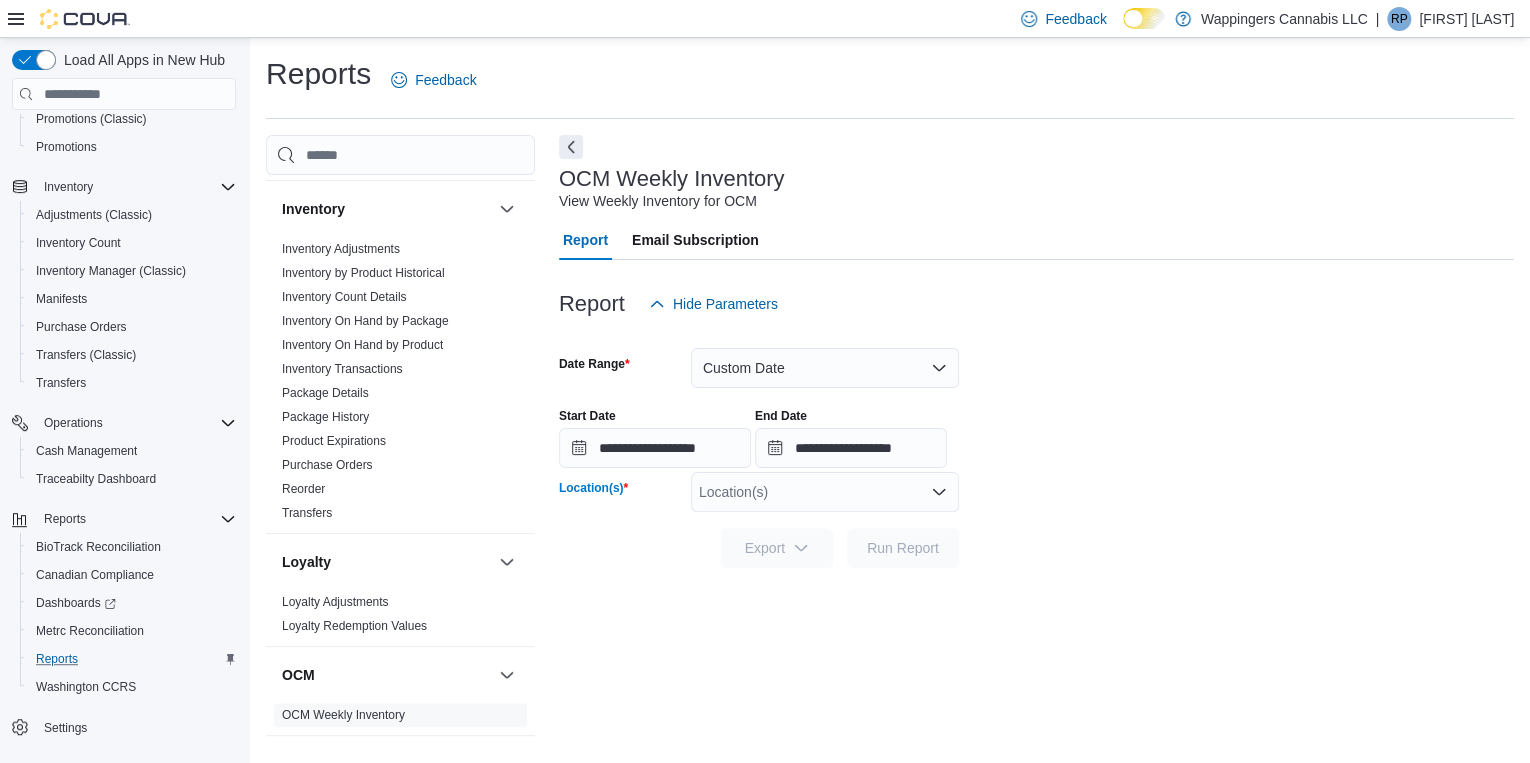 click on "Location(s)" at bounding box center (825, 492) 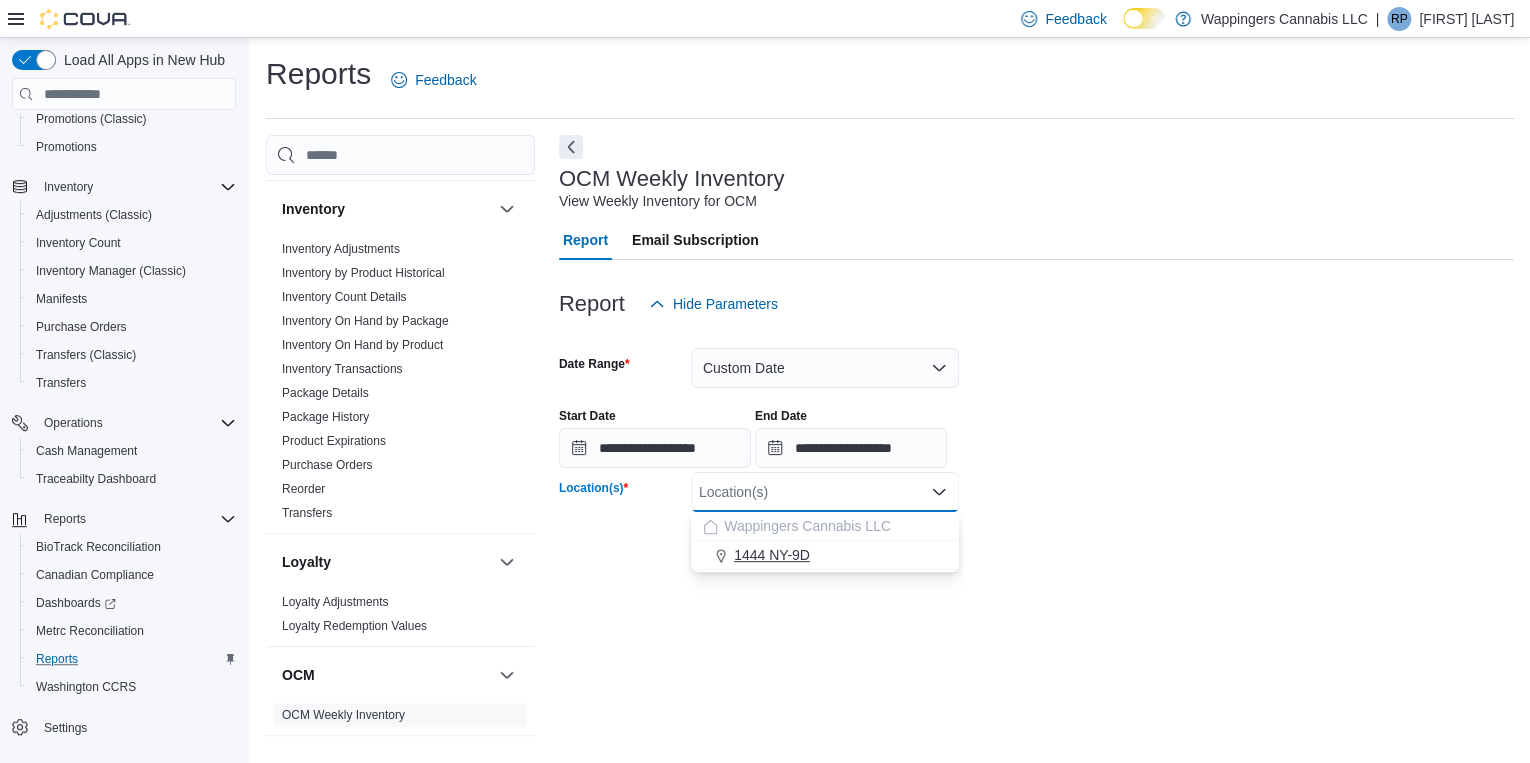 click on "1444 NY-9D" at bounding box center [825, 555] 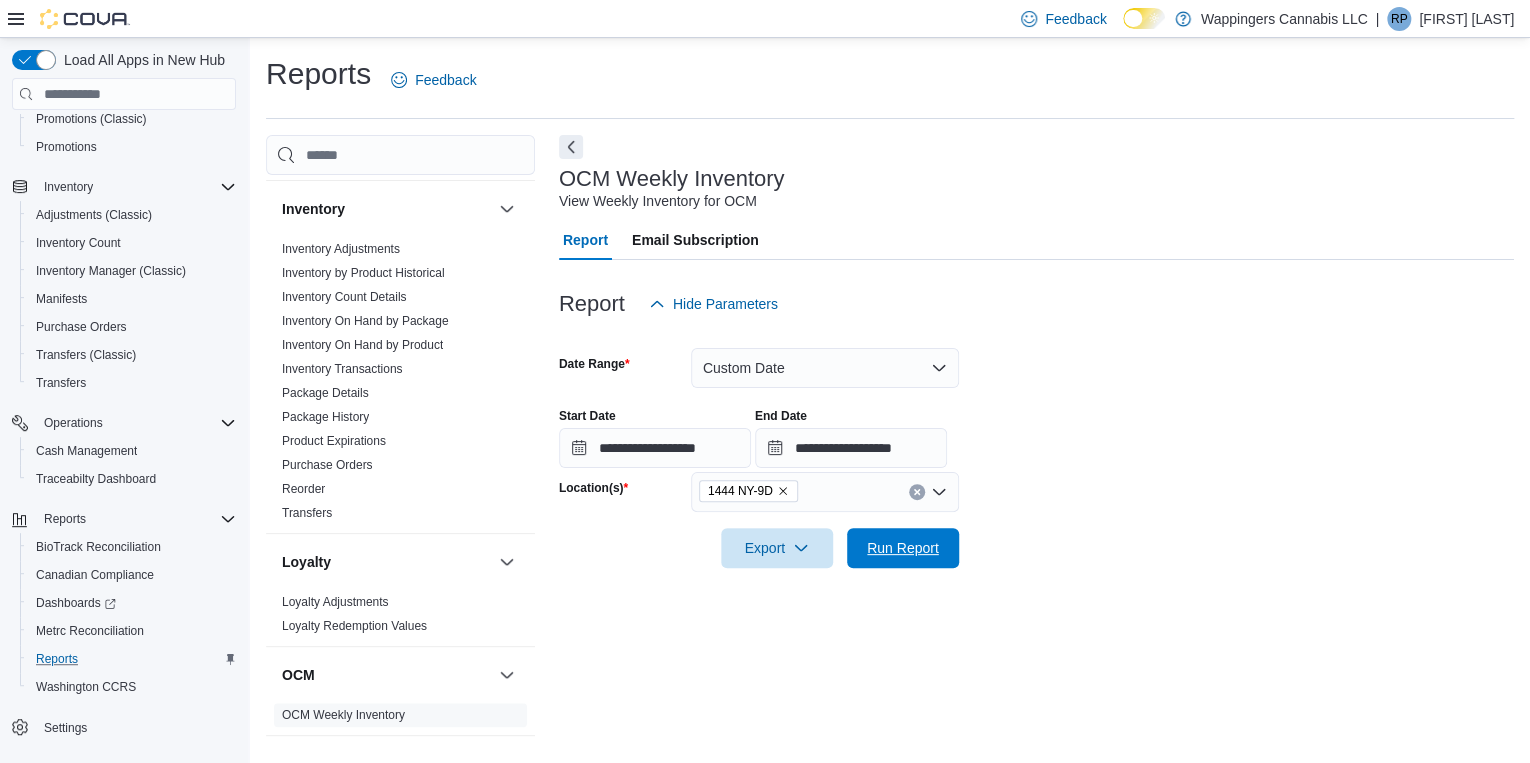 click on "Run Report" at bounding box center [903, 548] 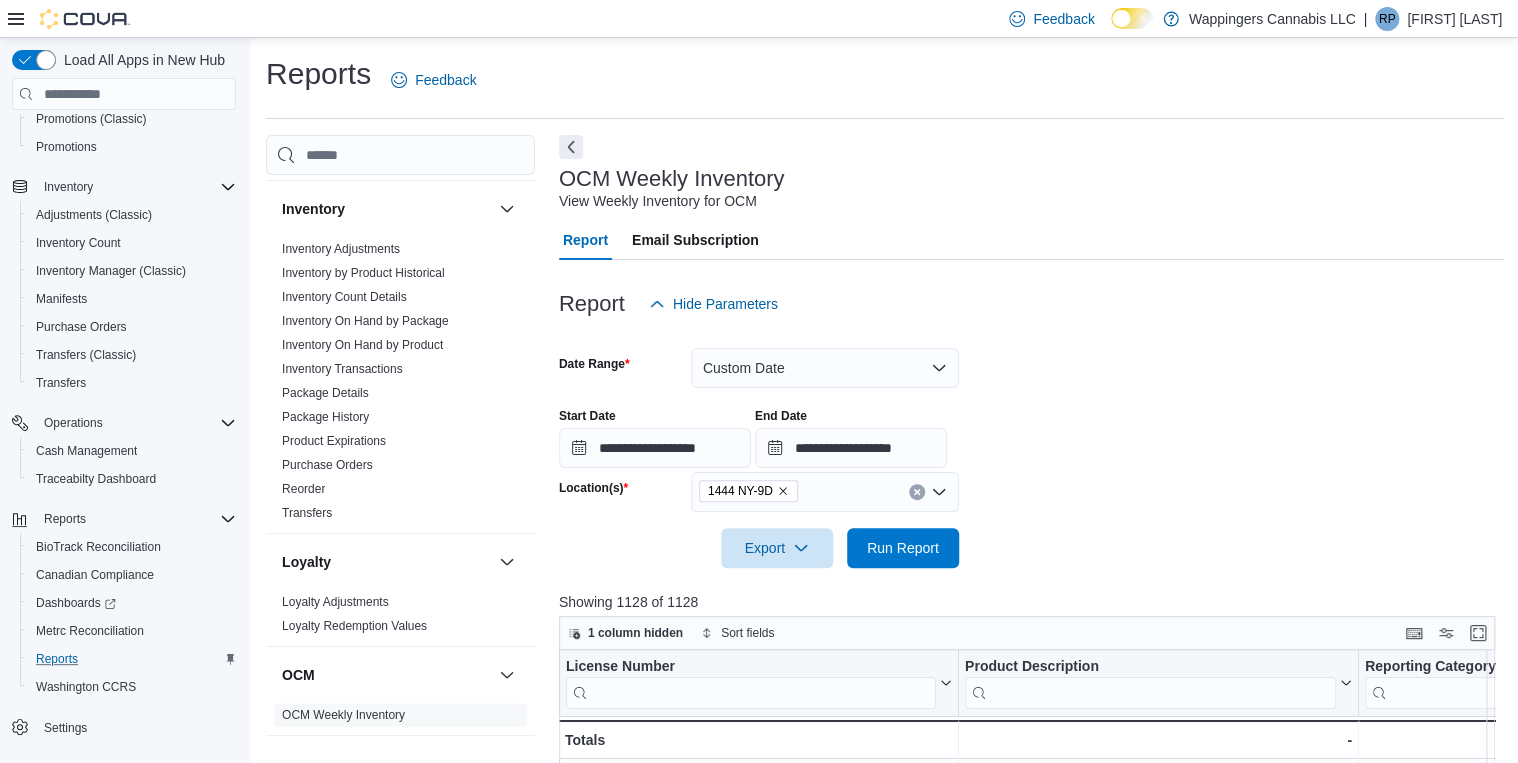 scroll, scrollTop: 0, scrollLeft: 0, axis: both 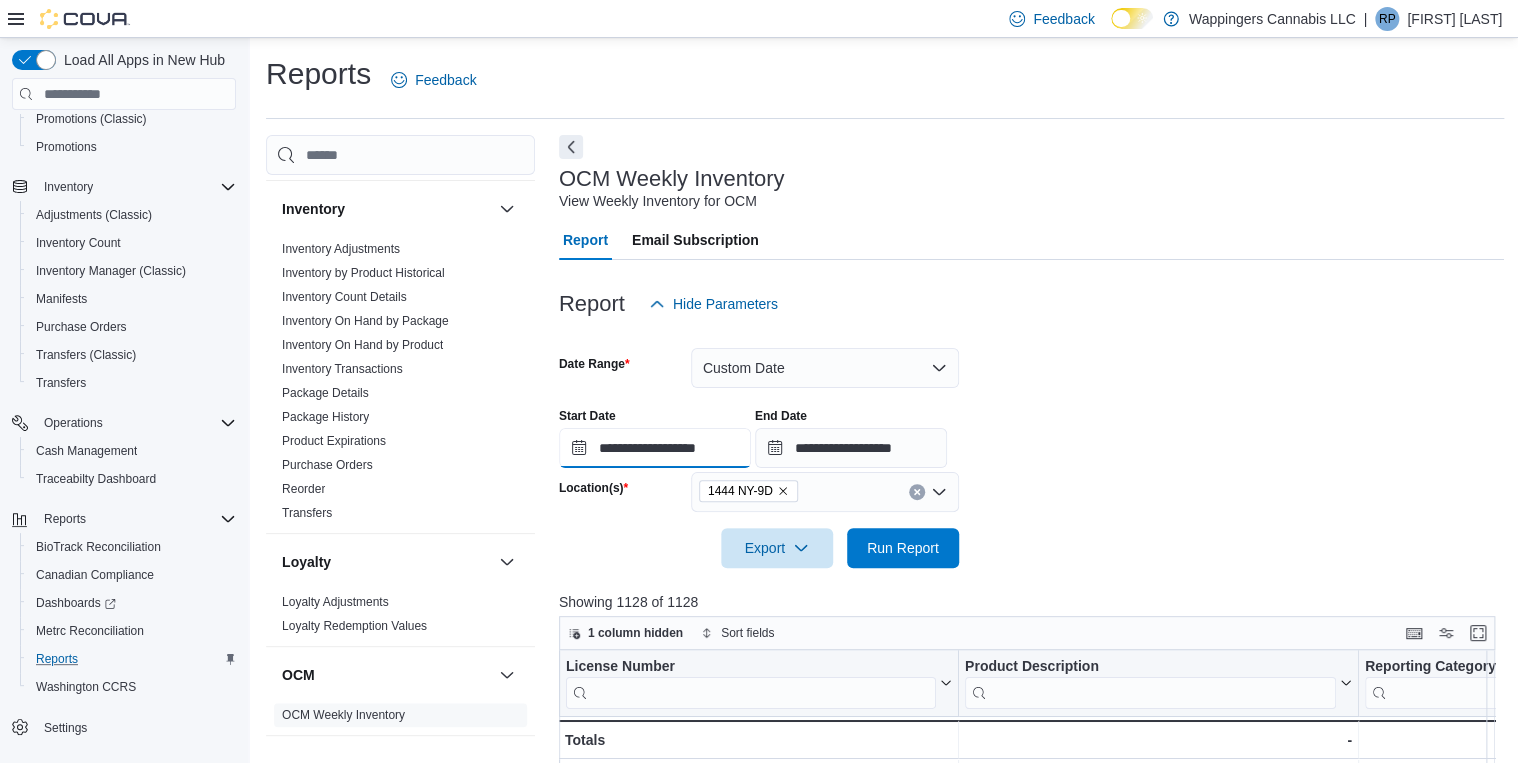 click on "**********" at bounding box center [655, 448] 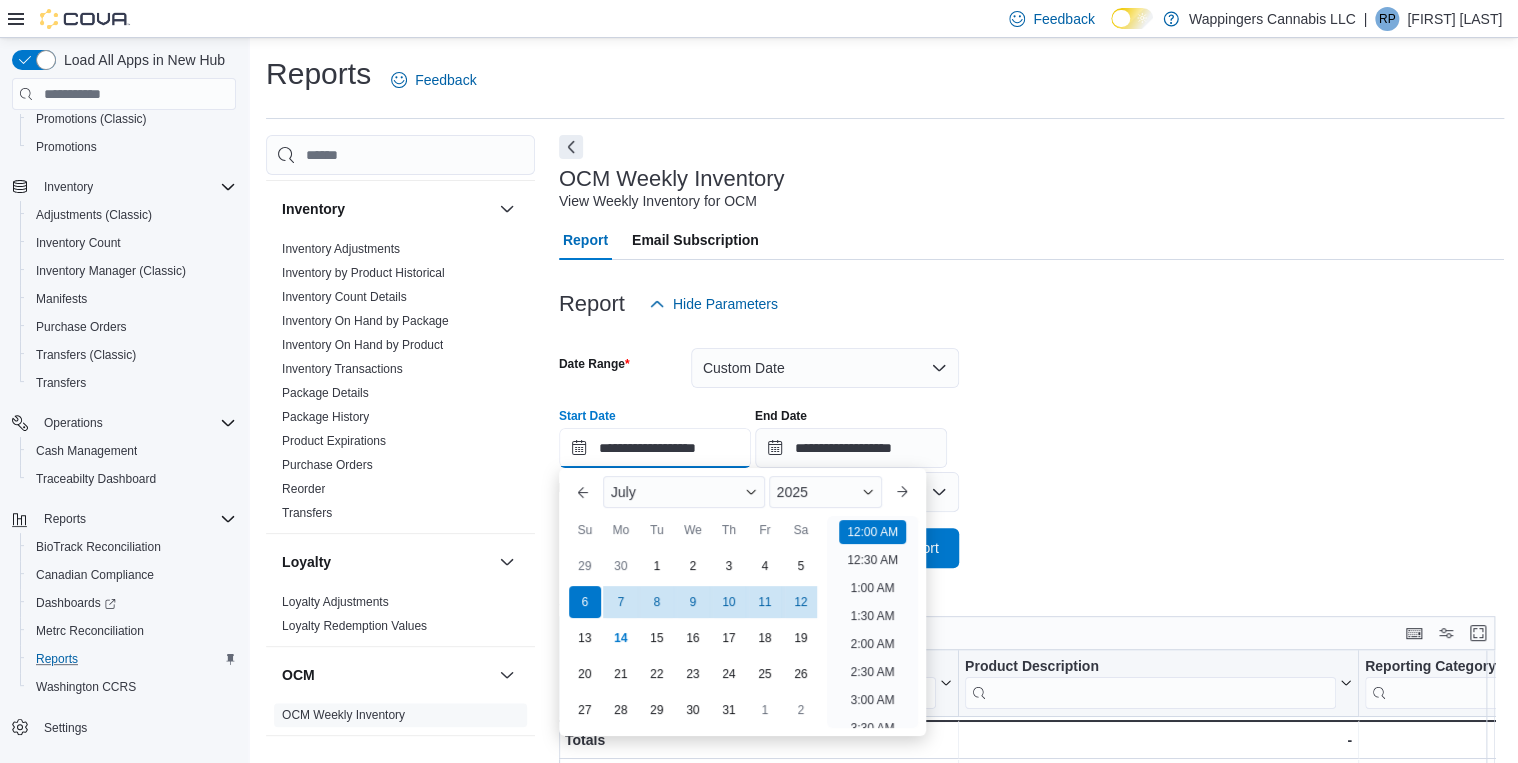 scroll, scrollTop: 62, scrollLeft: 0, axis: vertical 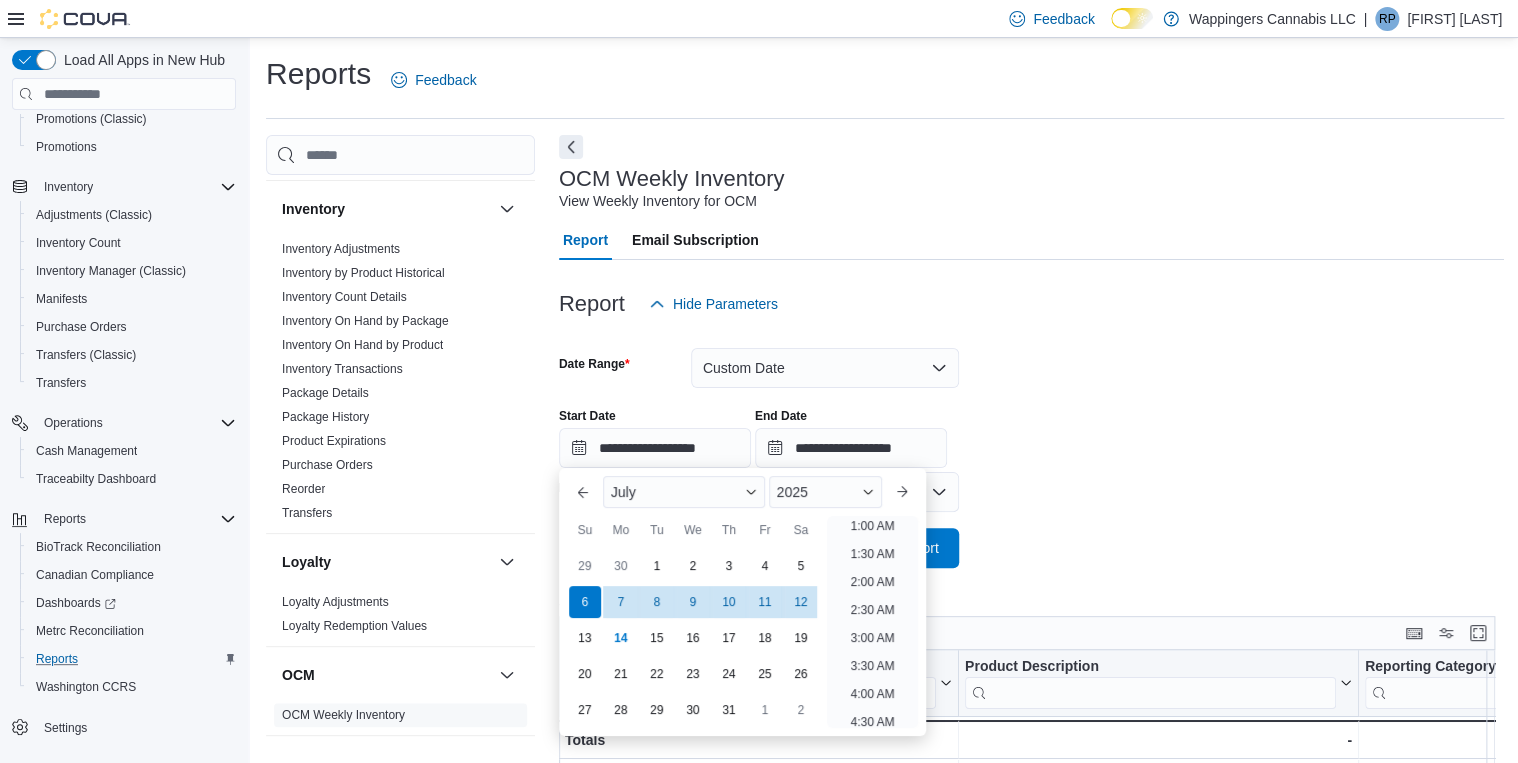 click on "**********" at bounding box center (1031, 430) 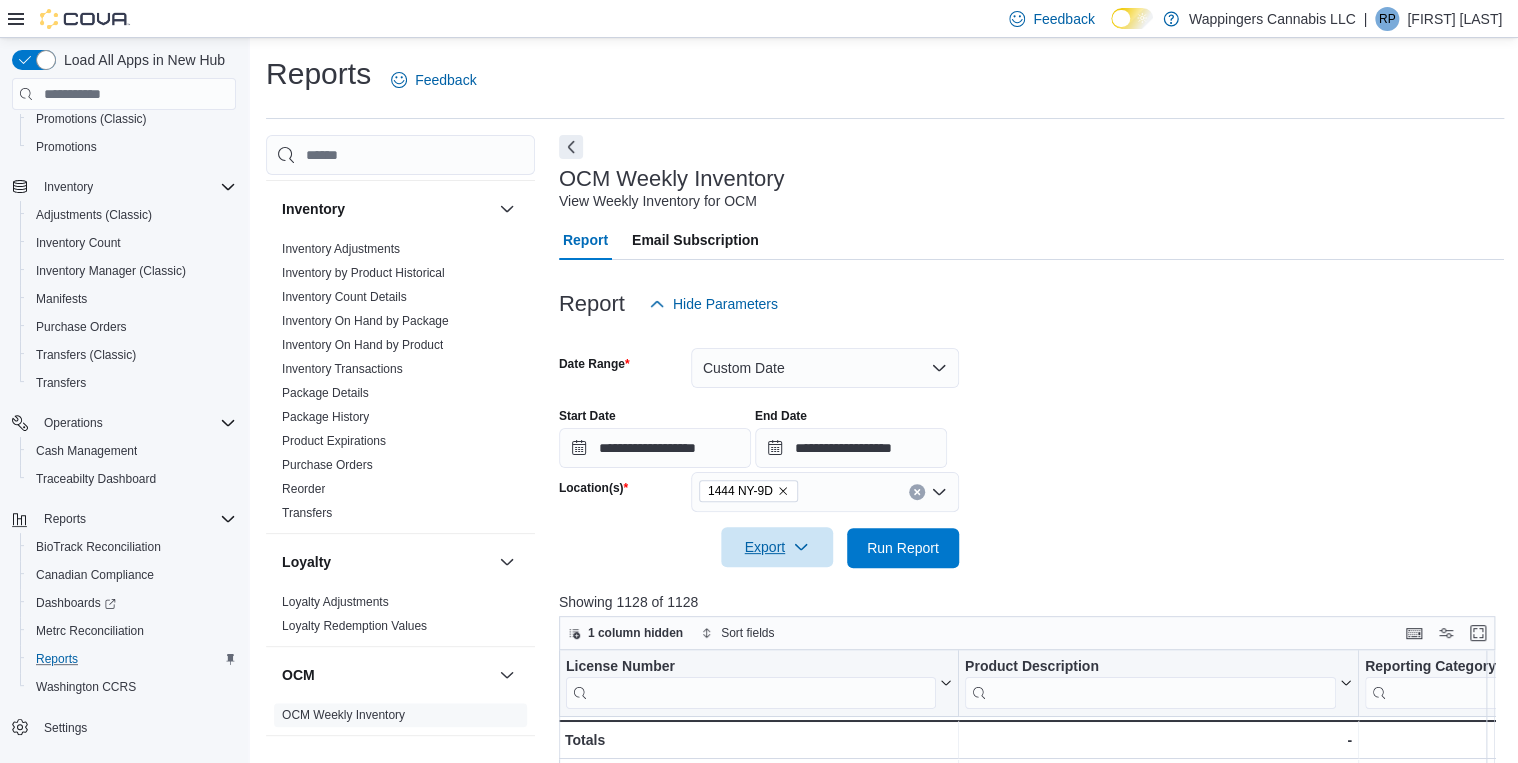 click 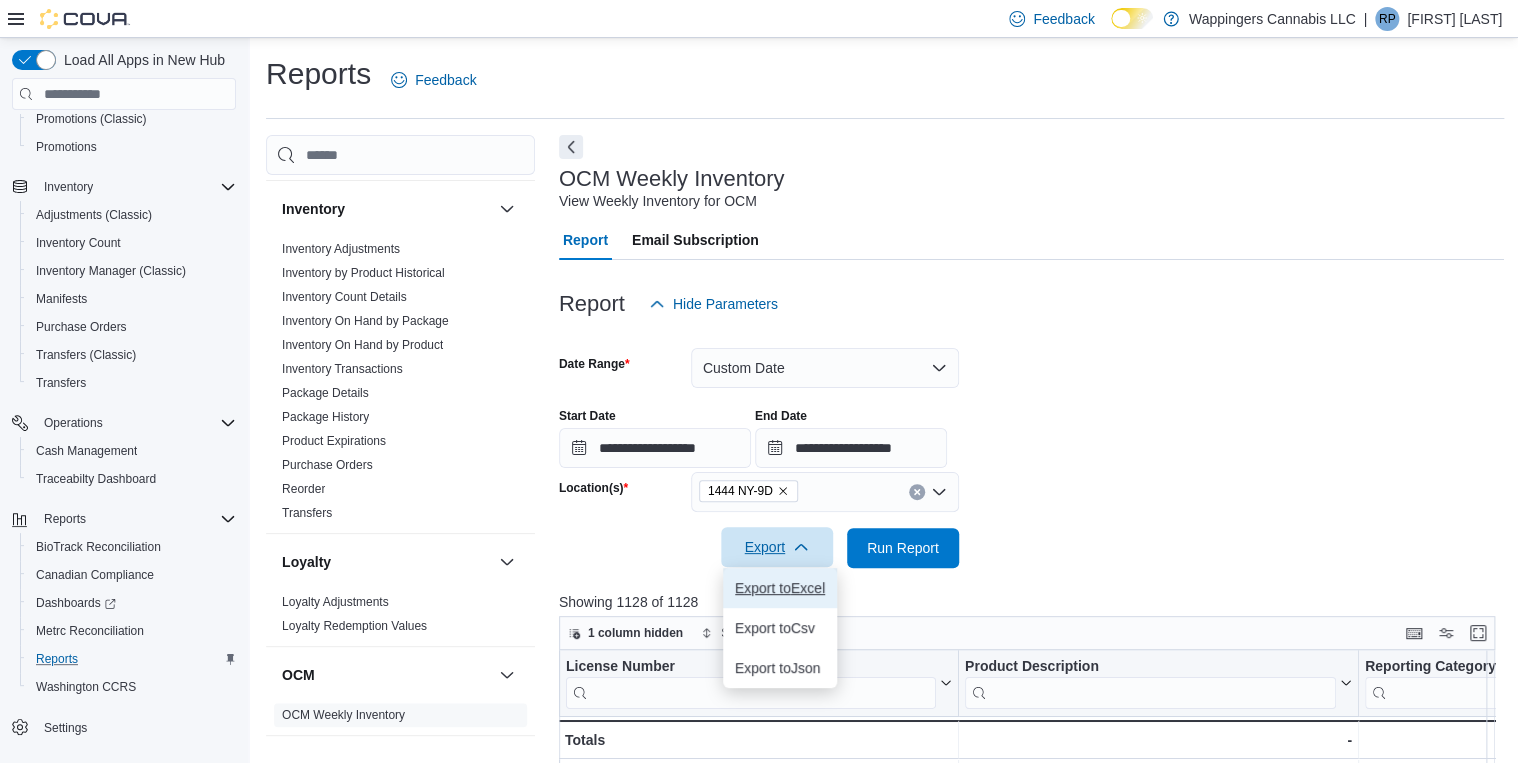 click on "Export to  Excel" at bounding box center [780, 588] 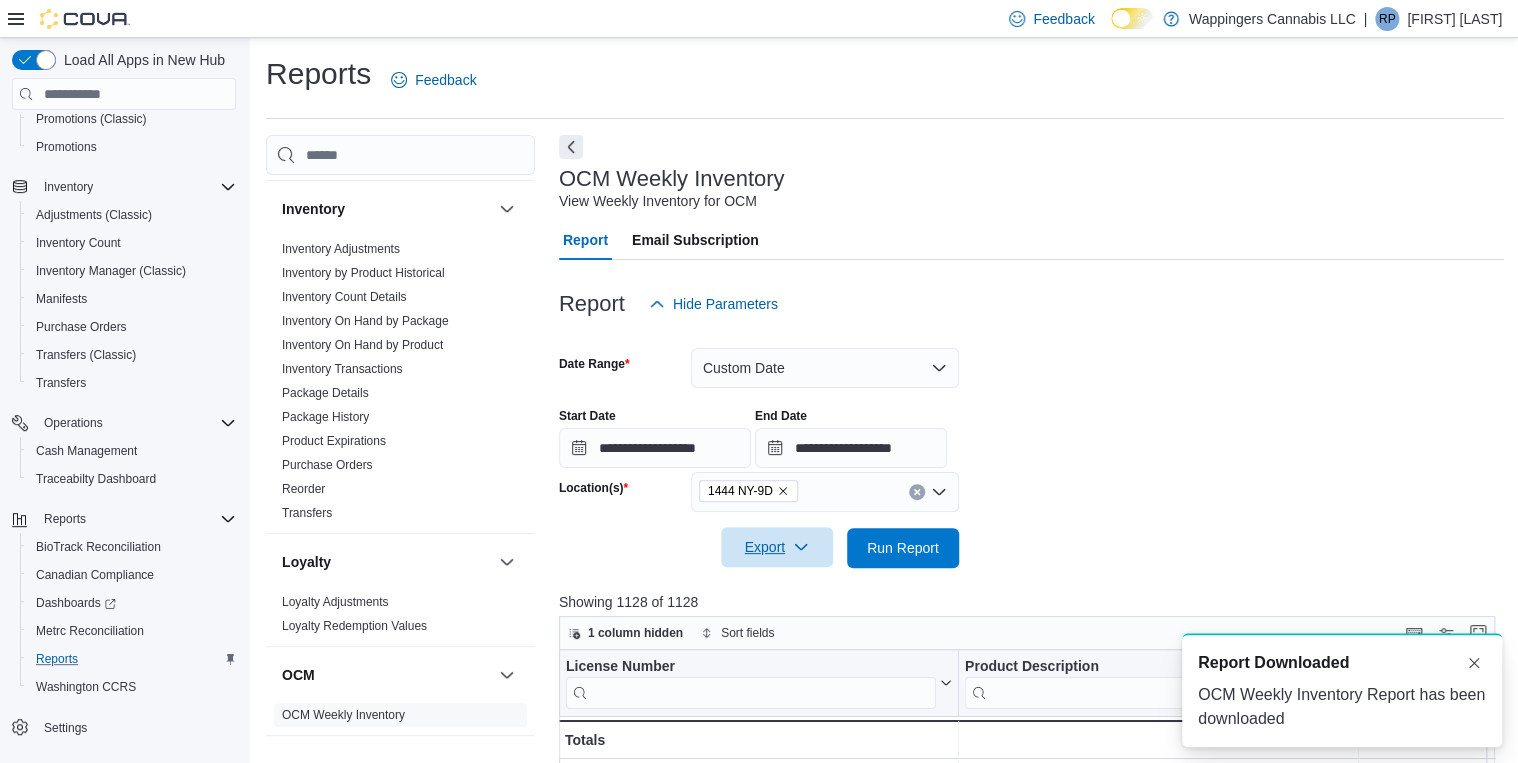 scroll, scrollTop: 0, scrollLeft: 0, axis: both 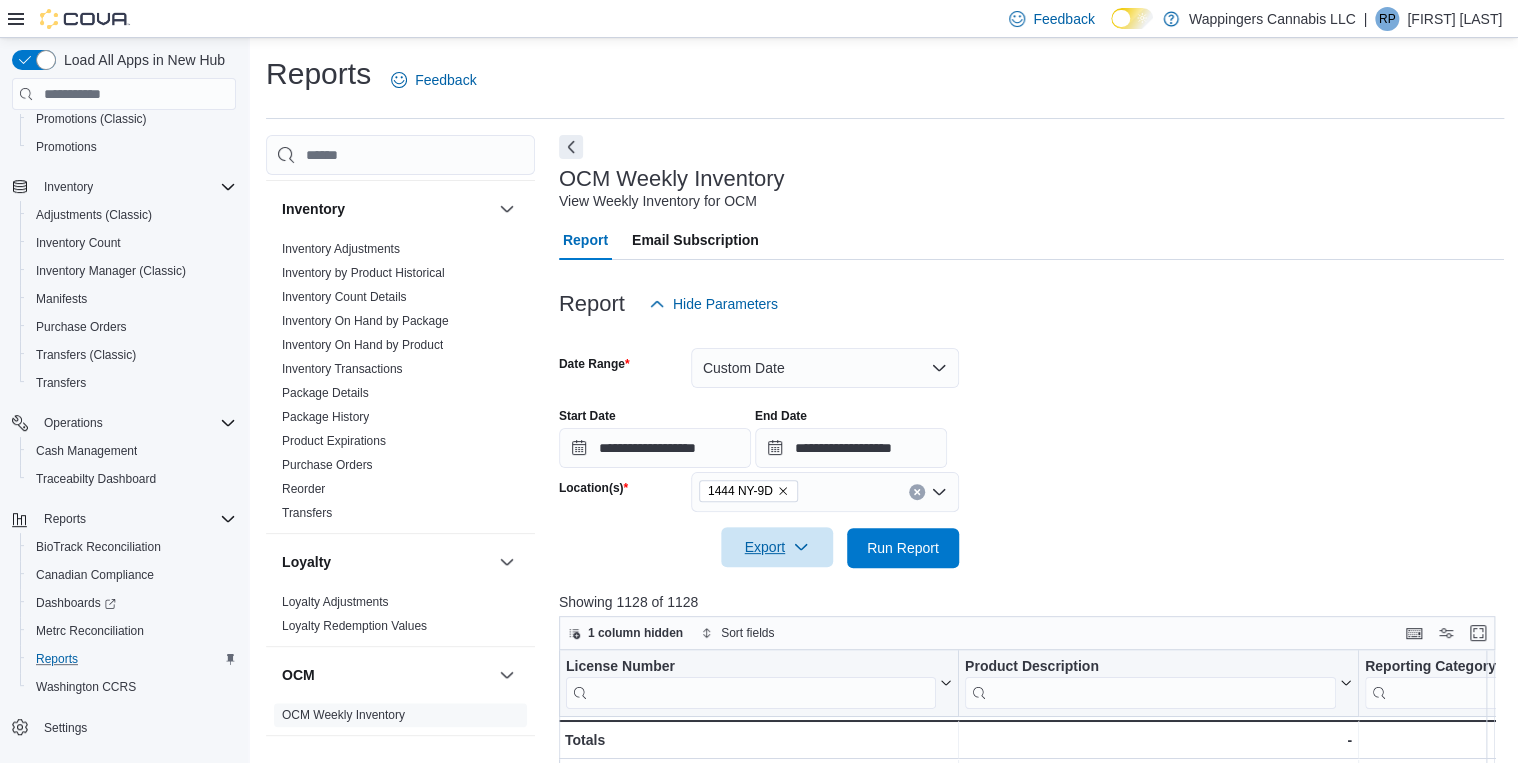 click on "**********" at bounding box center (1031, 446) 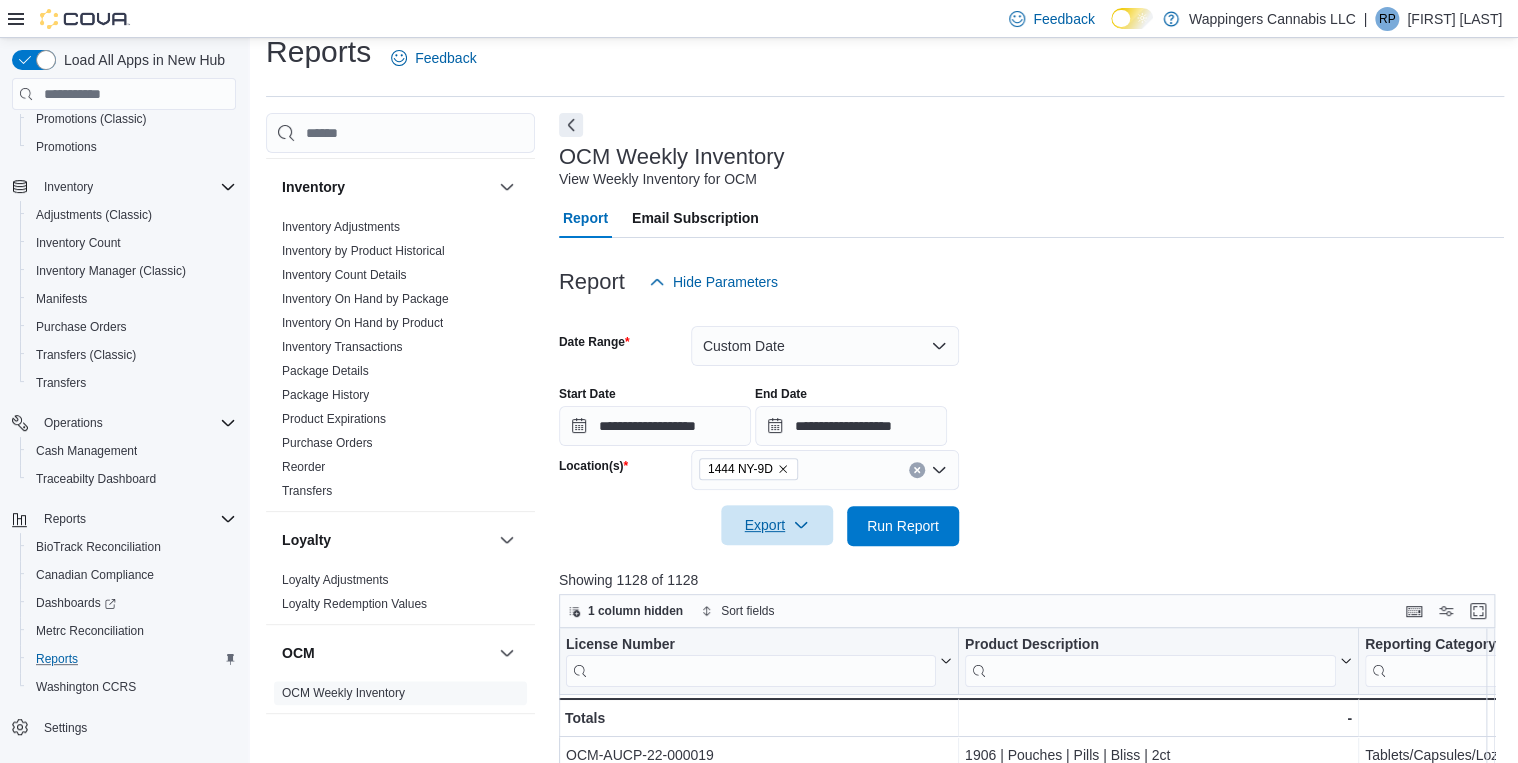 scroll, scrollTop: 1, scrollLeft: 0, axis: vertical 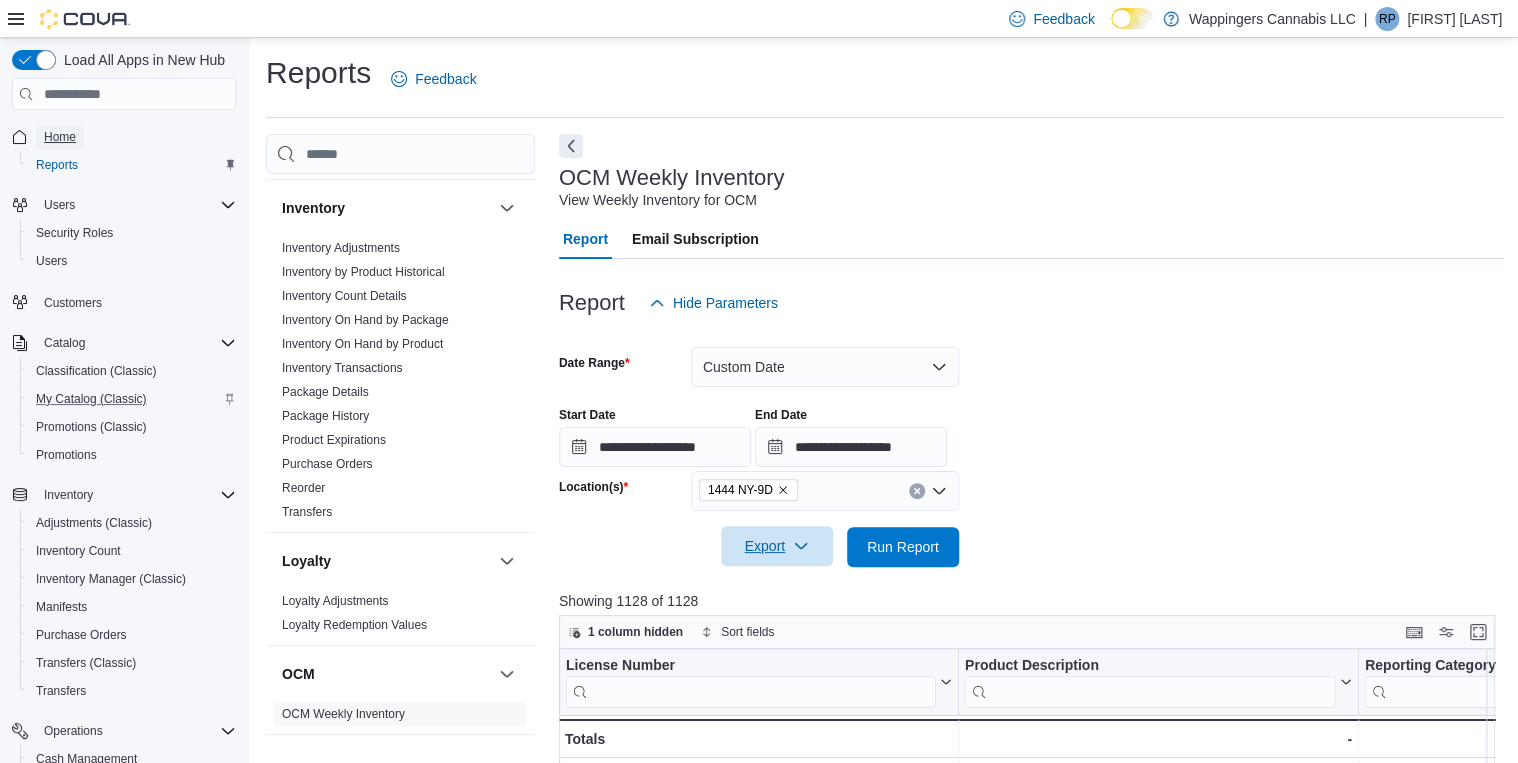 click on "Home" at bounding box center [60, 137] 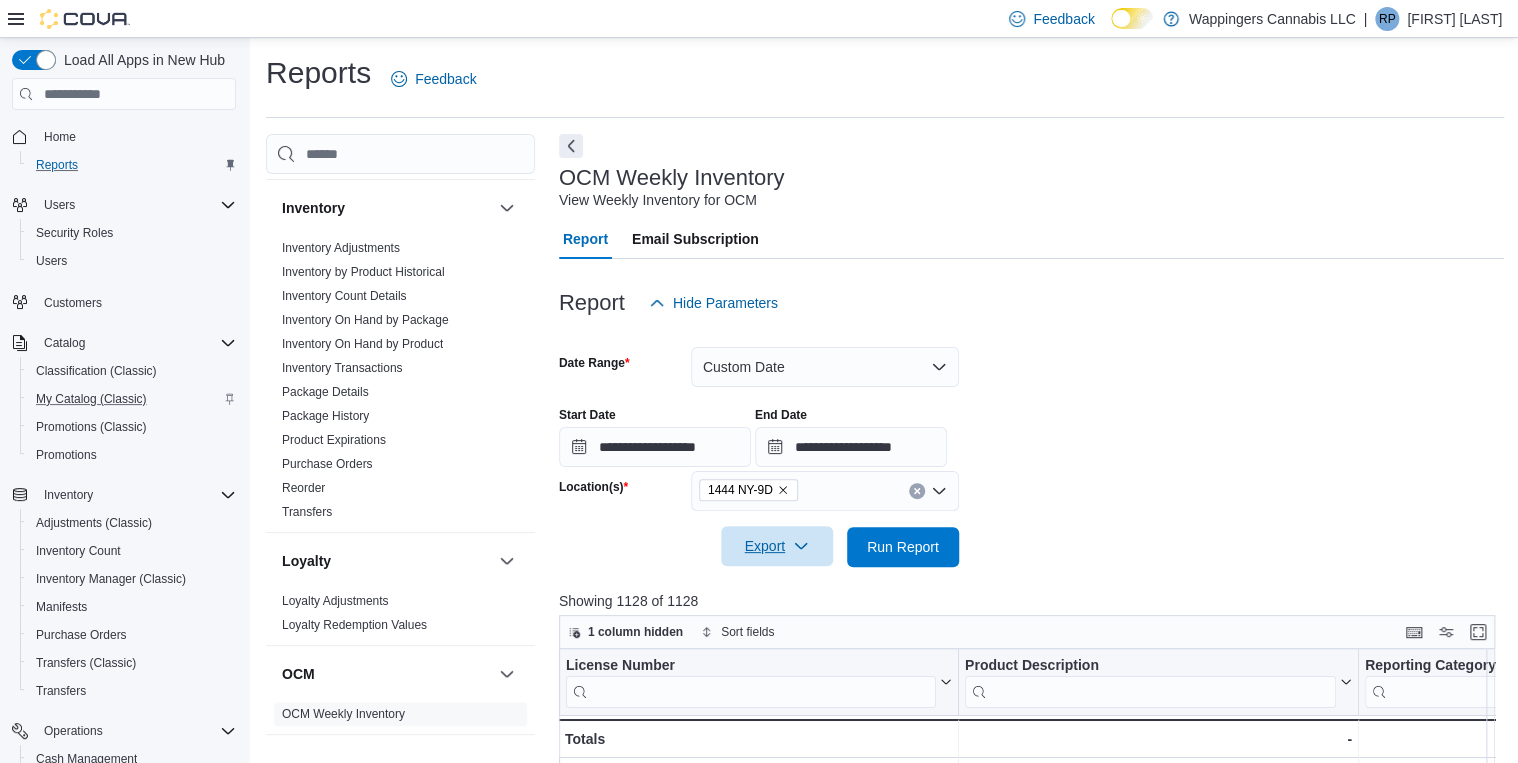 scroll, scrollTop: 0, scrollLeft: 0, axis: both 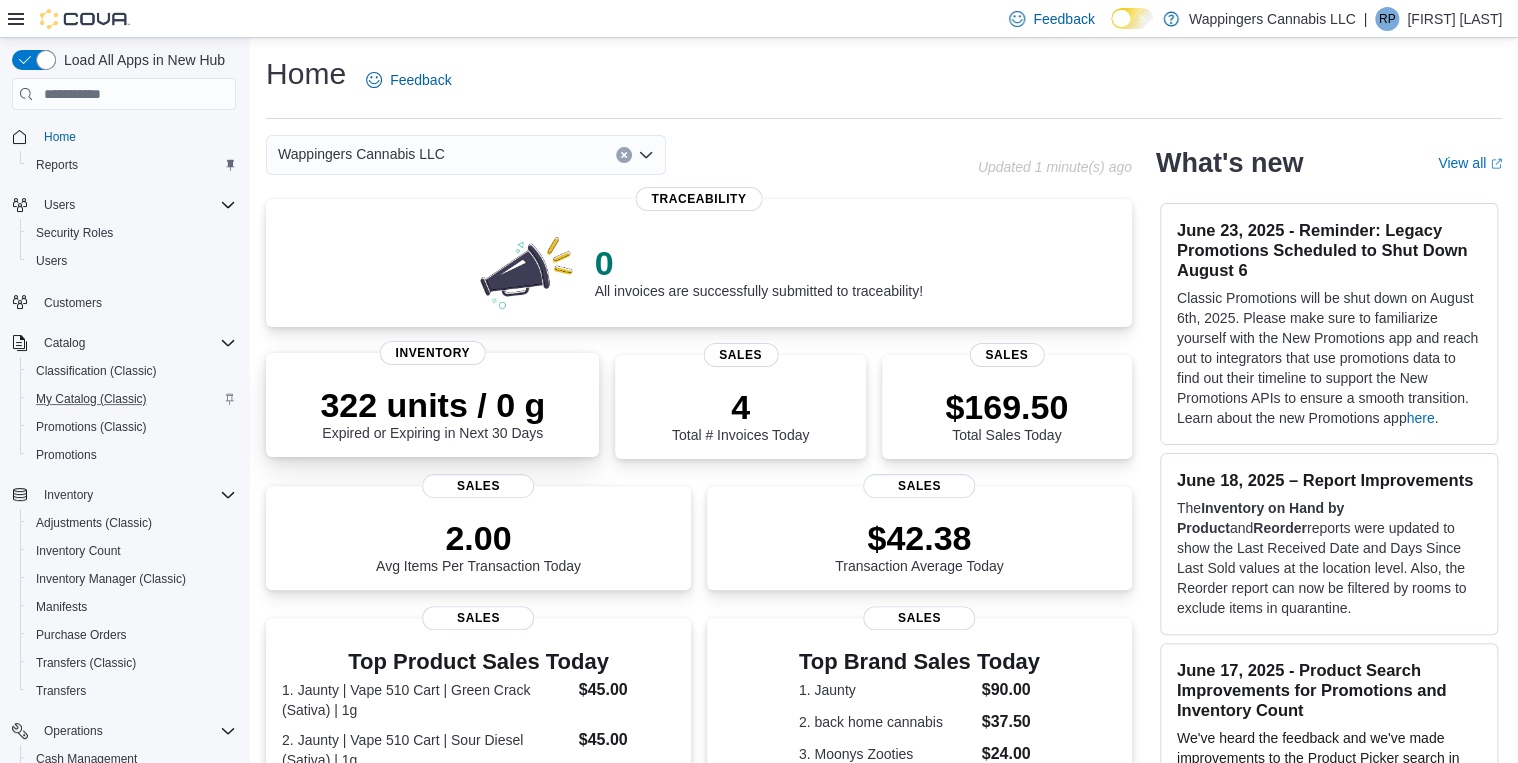 click on "322 units / 0 g Expired or Expiring in Next 30 Days" at bounding box center (432, 413) 